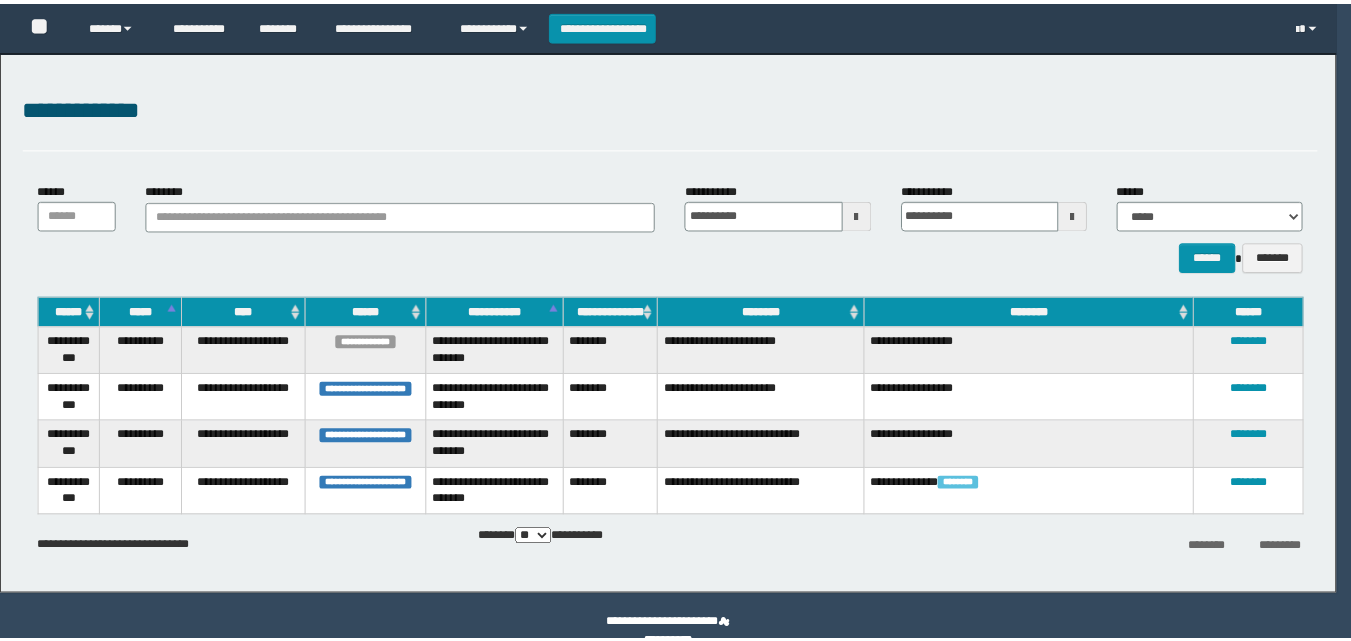 scroll, scrollTop: 0, scrollLeft: 0, axis: both 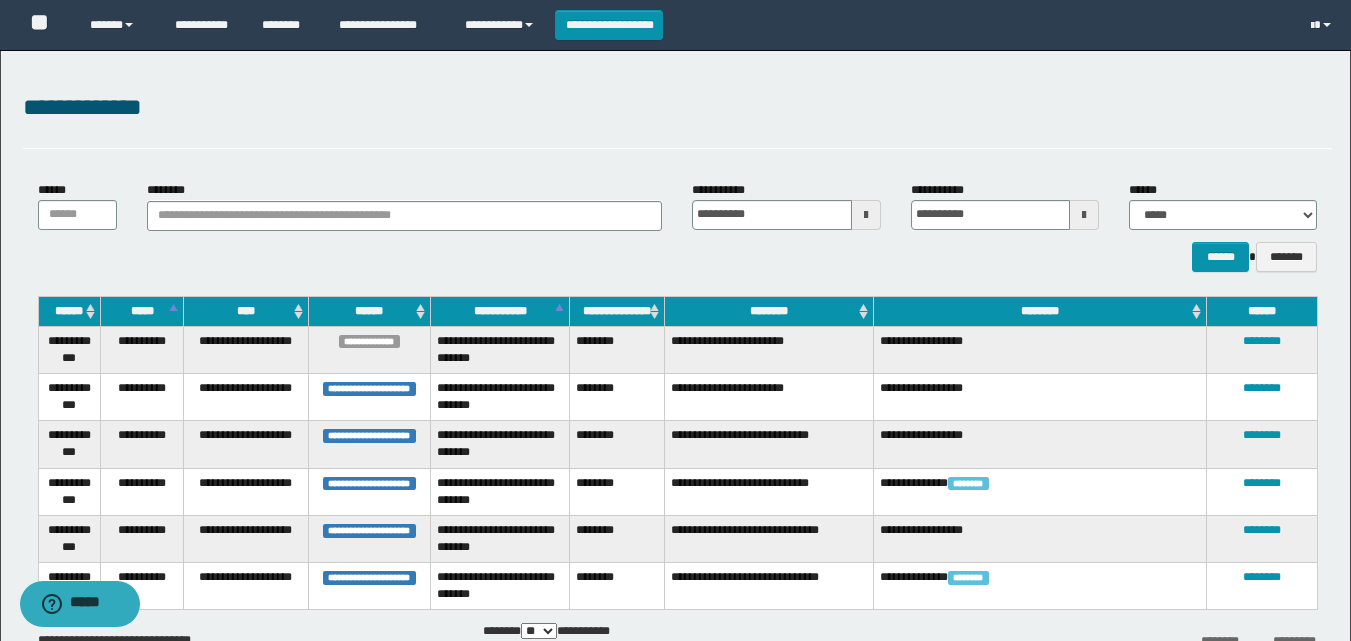 click on "**********" at bounding box center [675, 369] 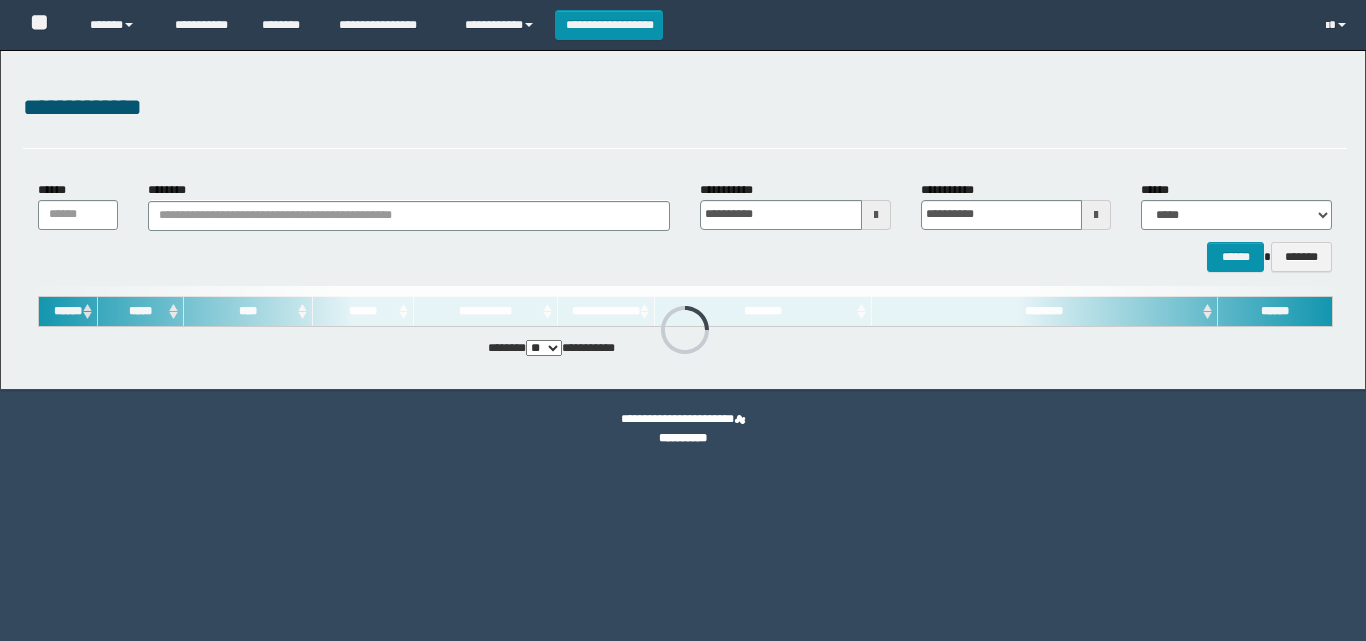 scroll, scrollTop: 0, scrollLeft: 0, axis: both 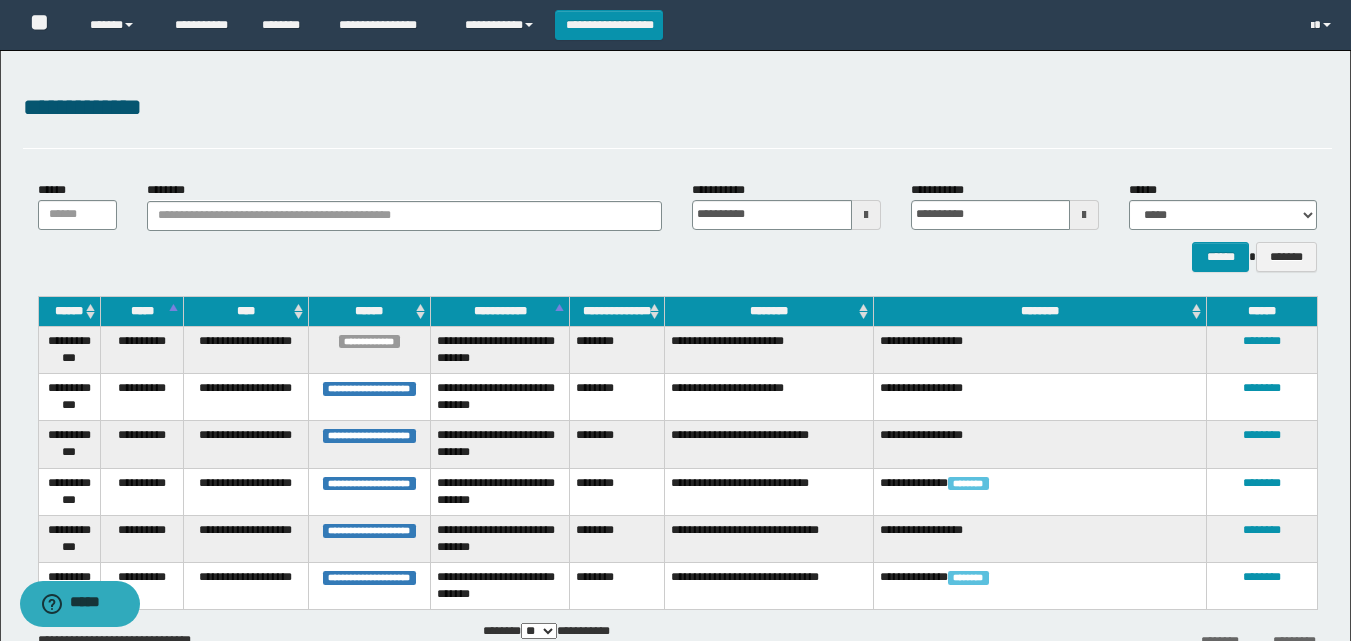 click on "**********" at bounding box center [677, 483] 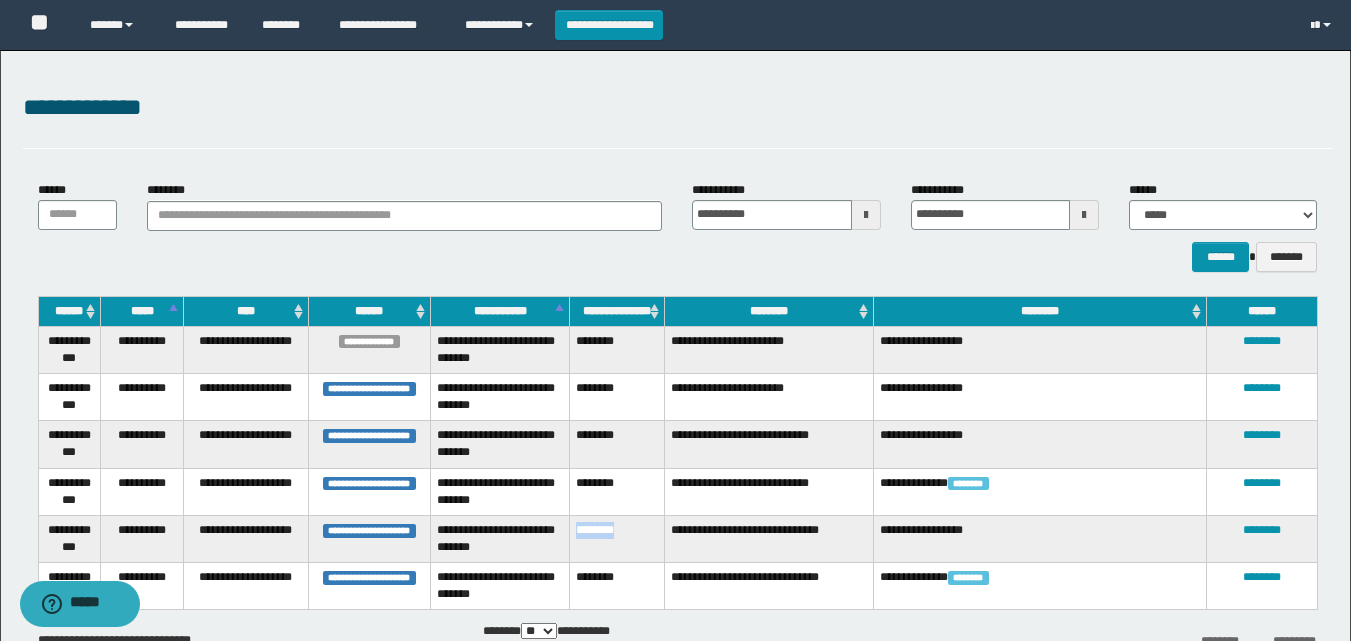click on "********" at bounding box center [616, 538] 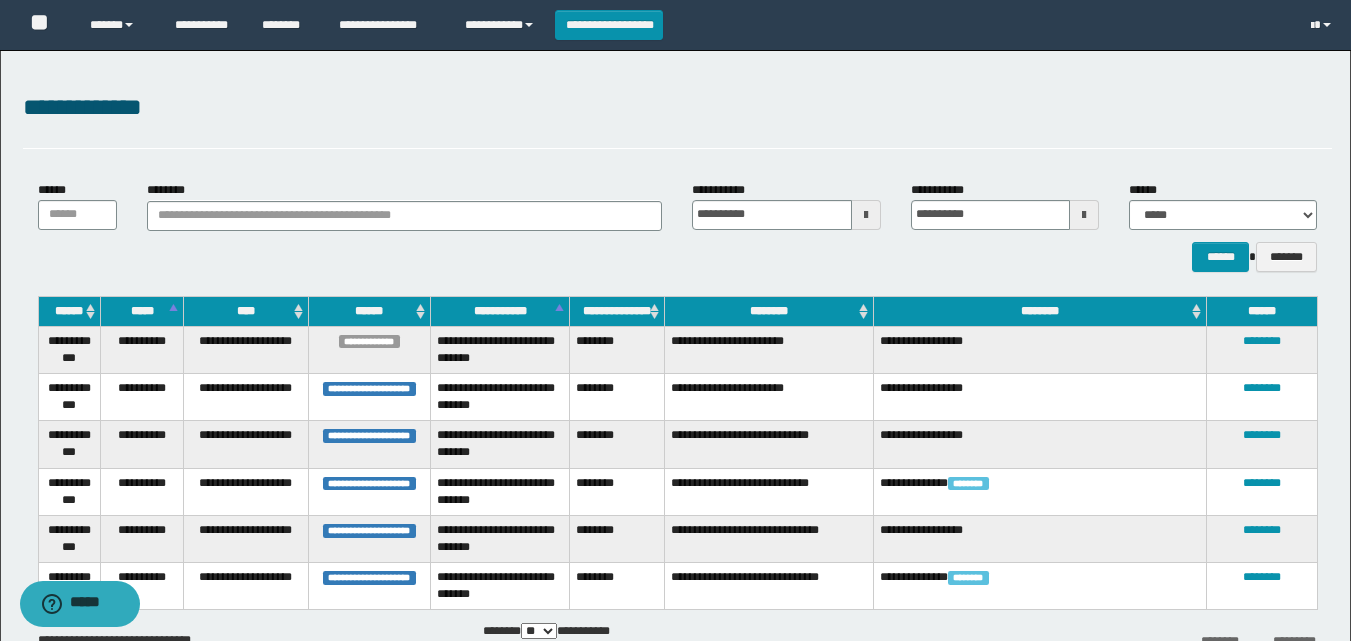click on "**********" at bounding box center [677, 632] 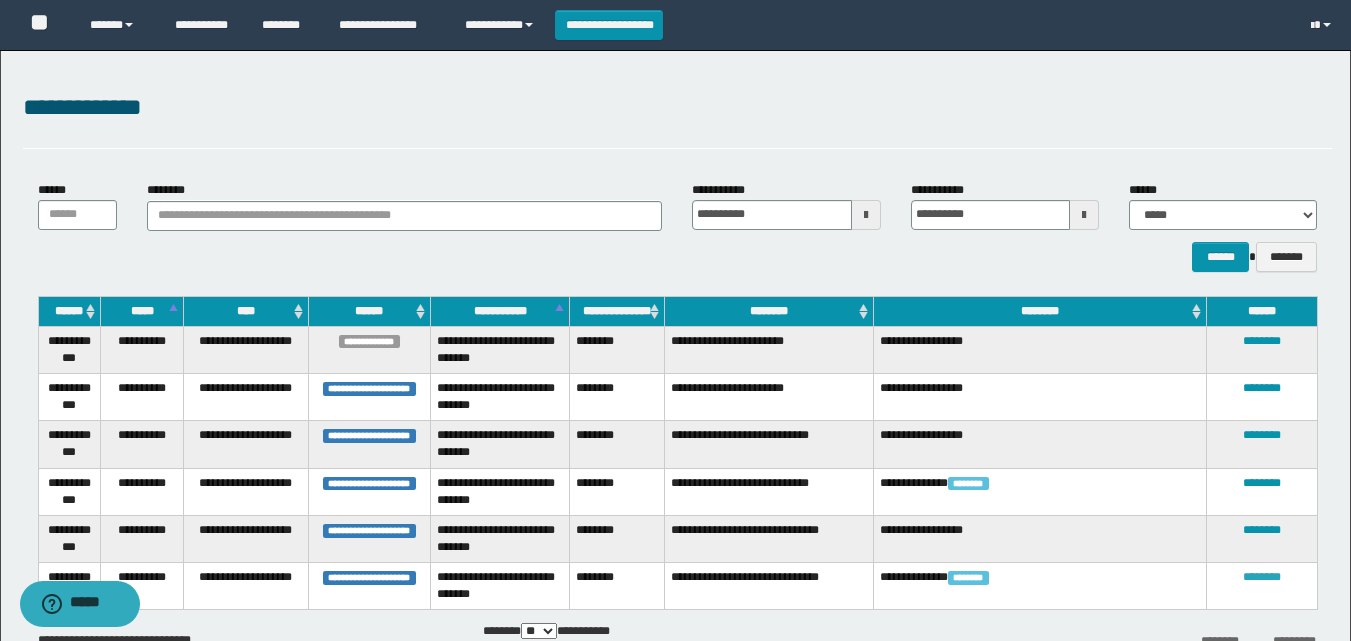 click on "********" at bounding box center [1262, 577] 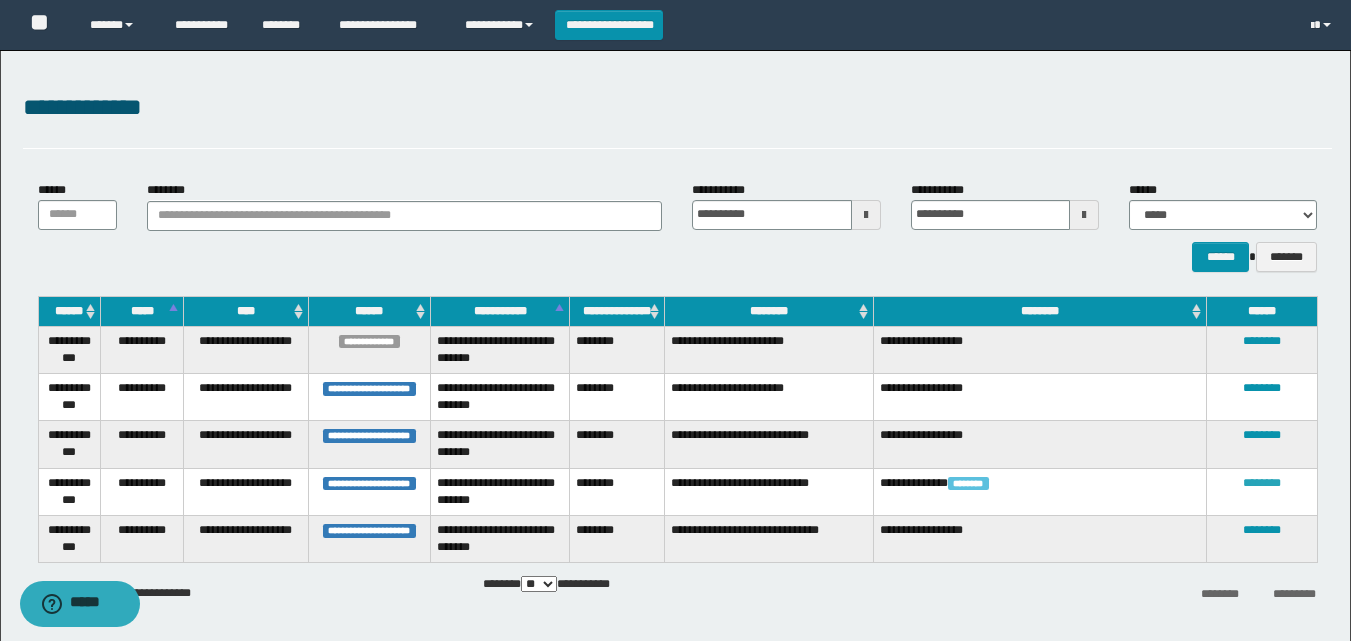 click on "********" at bounding box center [1262, 483] 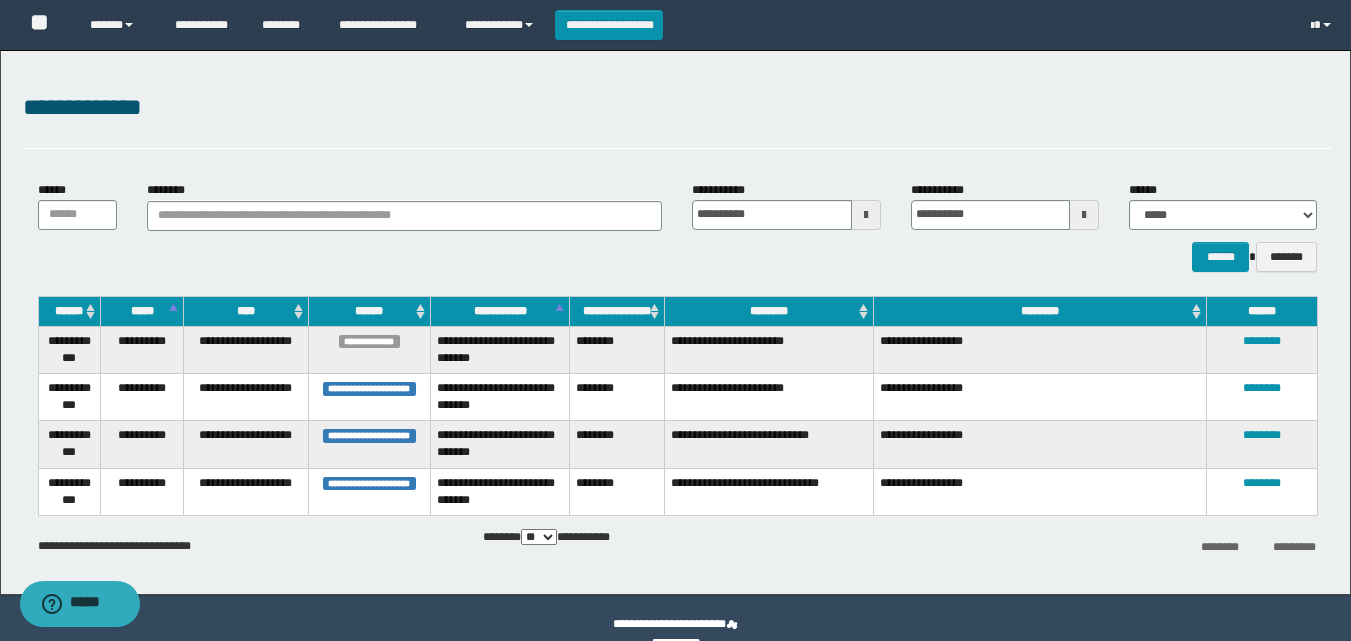 click on "**********" at bounding box center (675, 322) 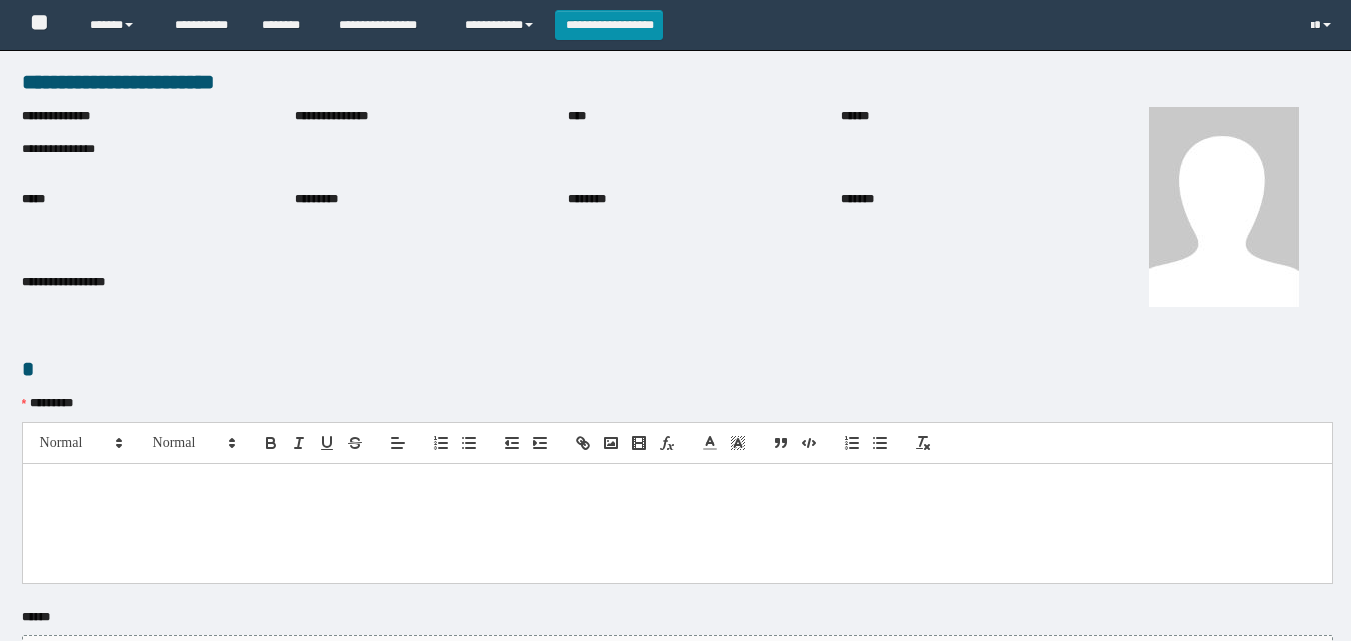 scroll, scrollTop: 0, scrollLeft: 0, axis: both 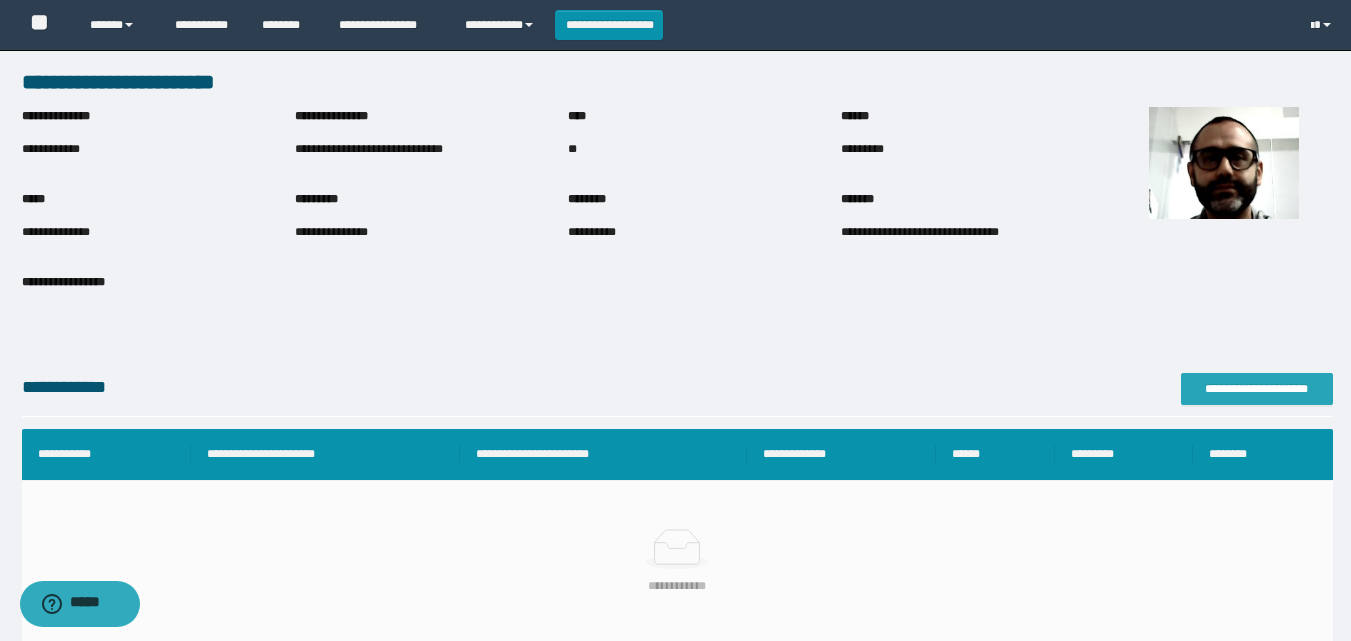 click on "**********" at bounding box center (1257, 389) 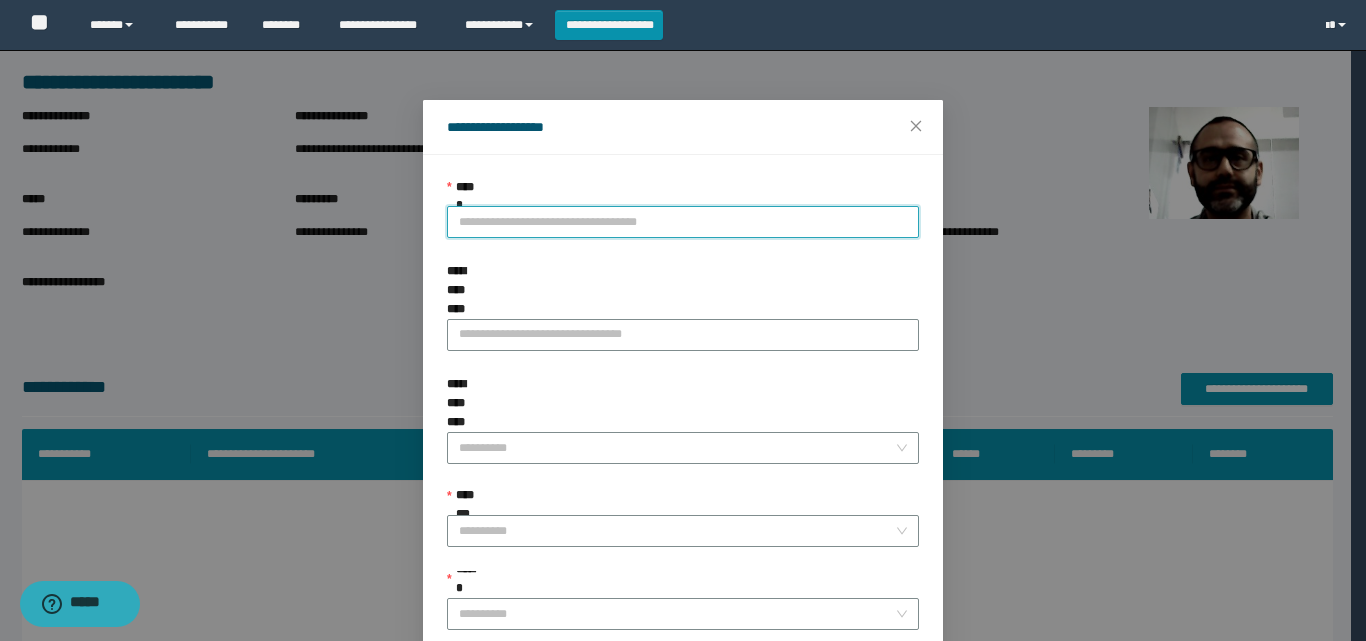 click on "**********" at bounding box center (683, 222) 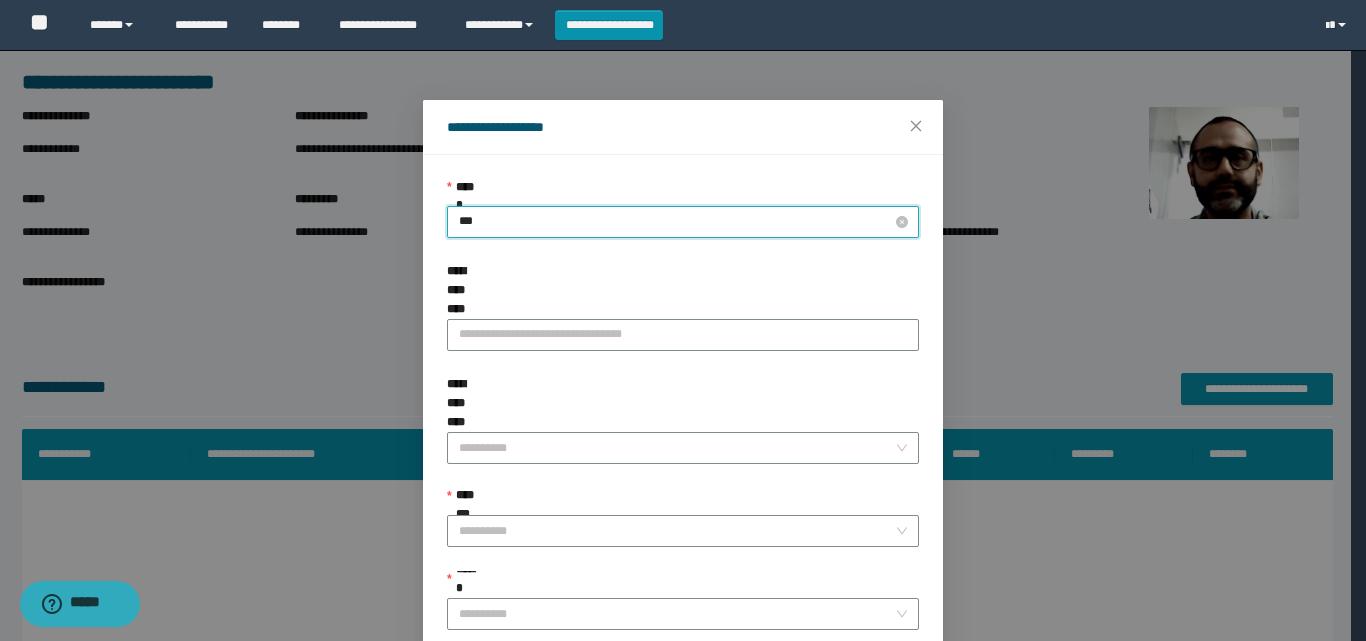 type on "****" 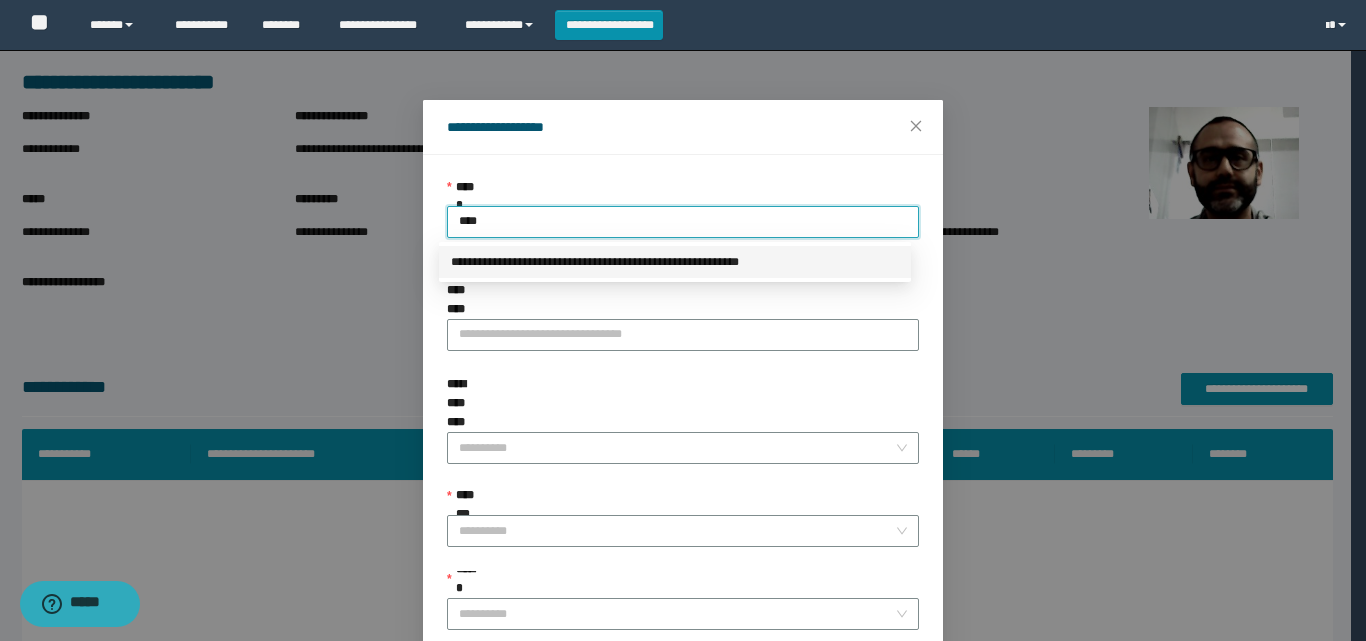 click on "**********" at bounding box center (675, 262) 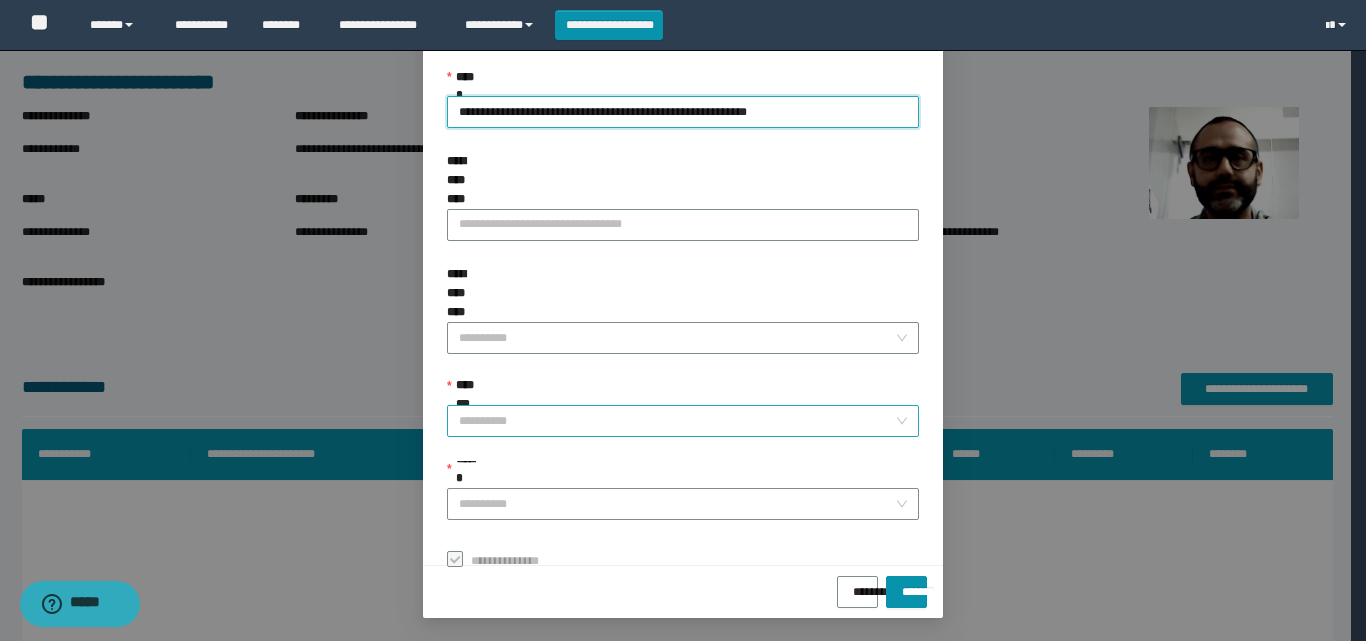 scroll, scrollTop: 111, scrollLeft: 0, axis: vertical 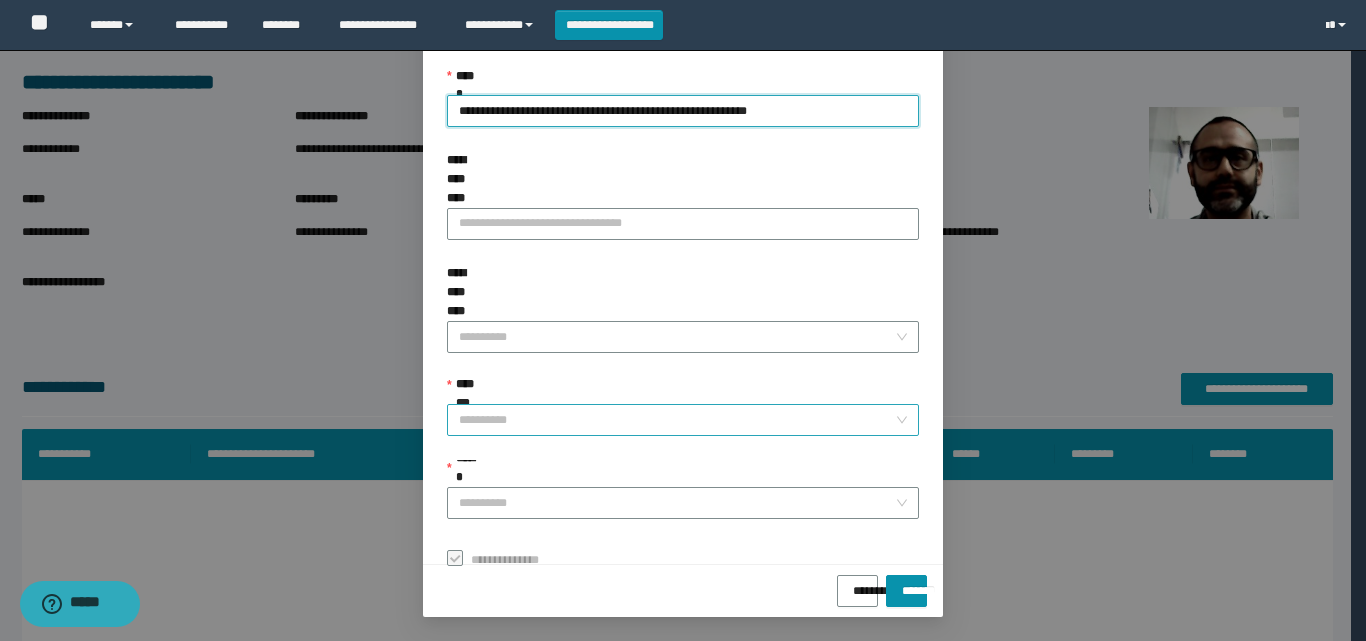 click on "**********" at bounding box center (677, 420) 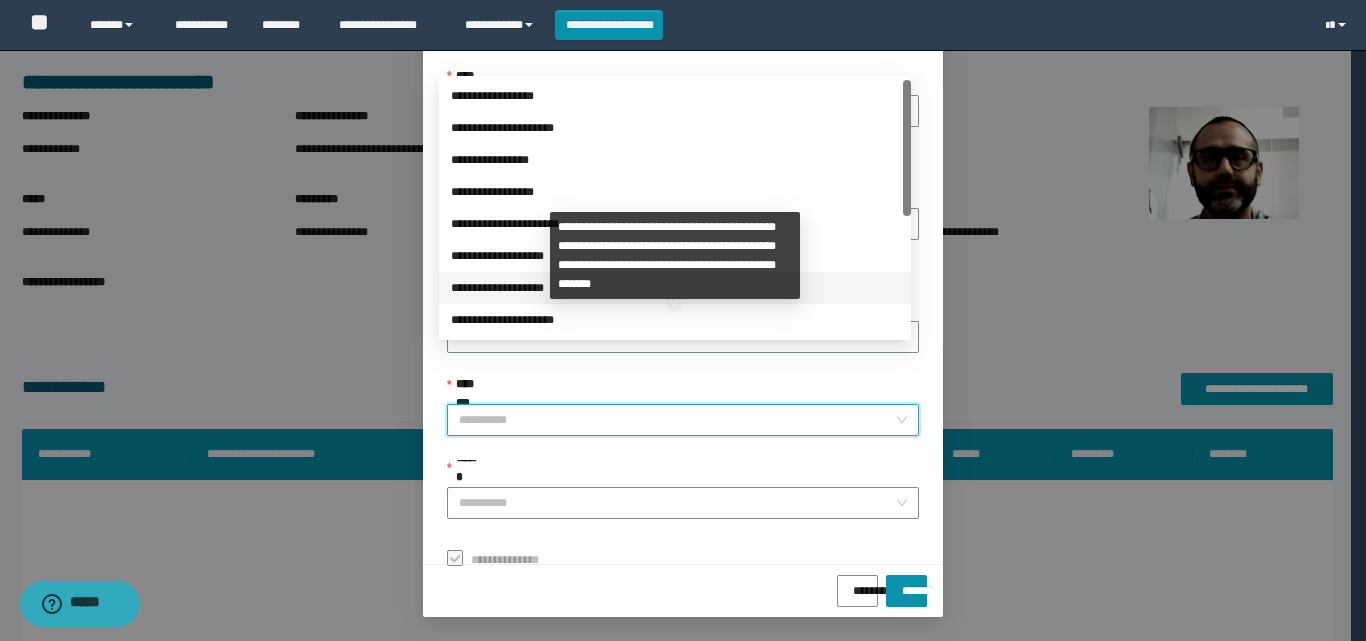 scroll, scrollTop: 224, scrollLeft: 0, axis: vertical 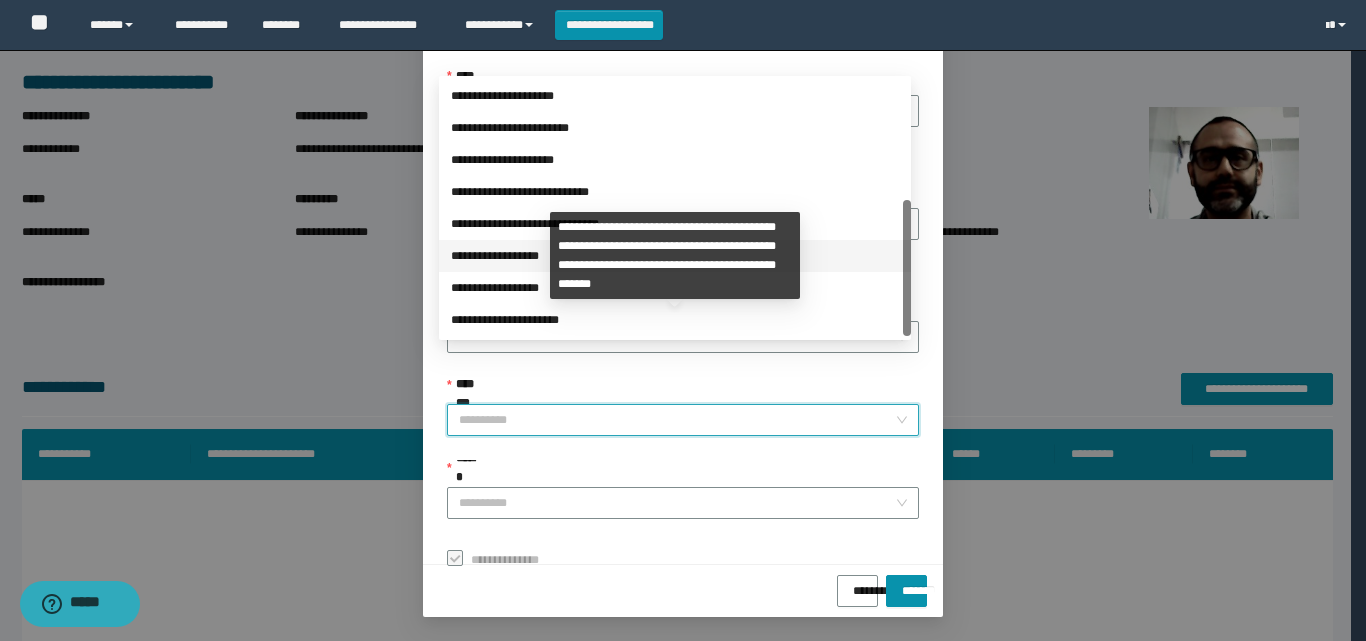 click on "**********" at bounding box center [675, 256] 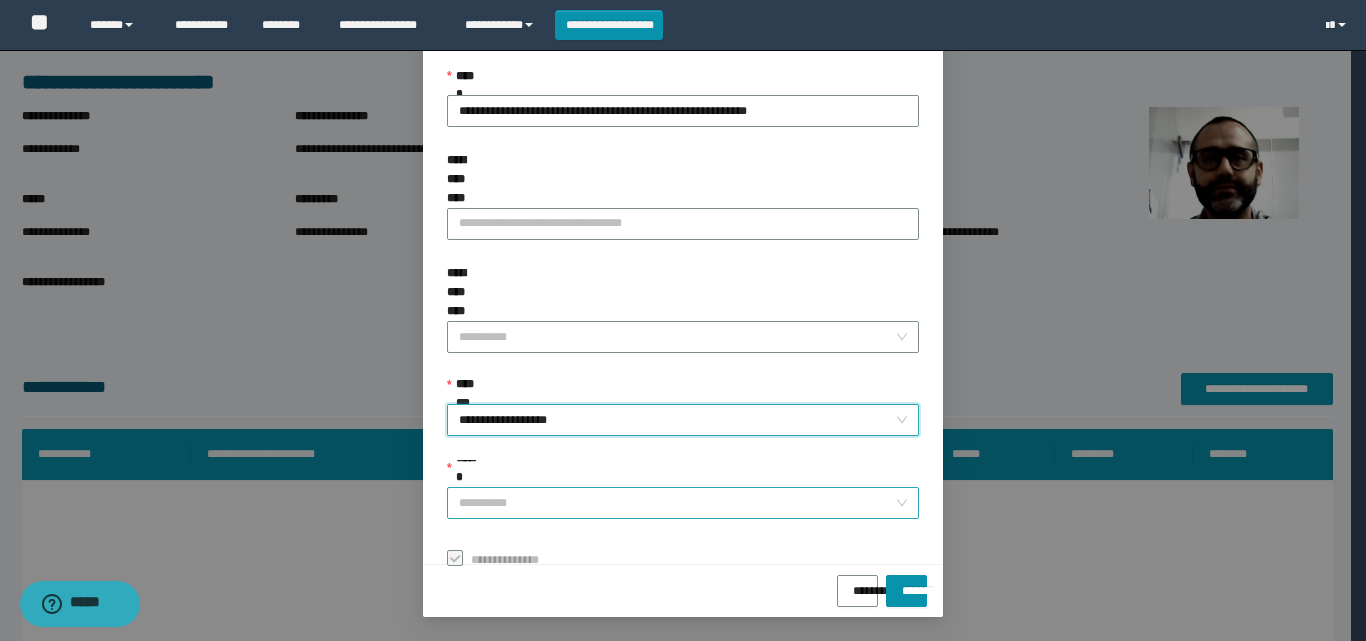click on "******" at bounding box center [677, 503] 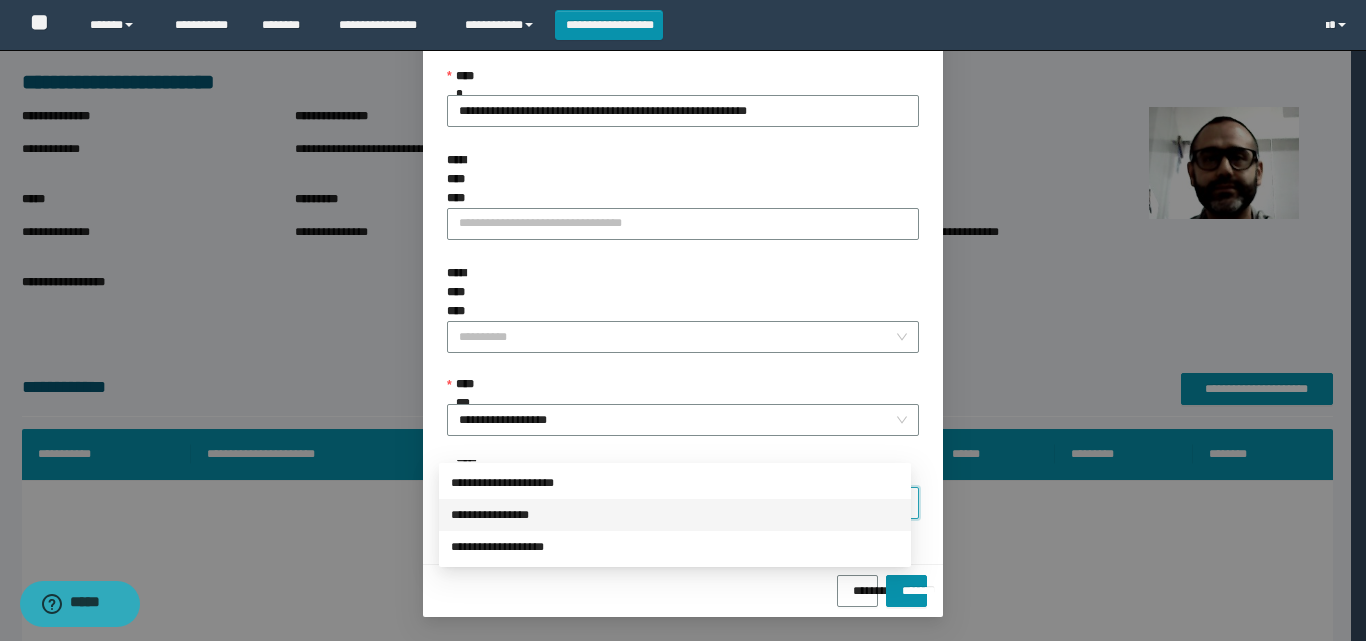 click on "**********" at bounding box center [675, 483] 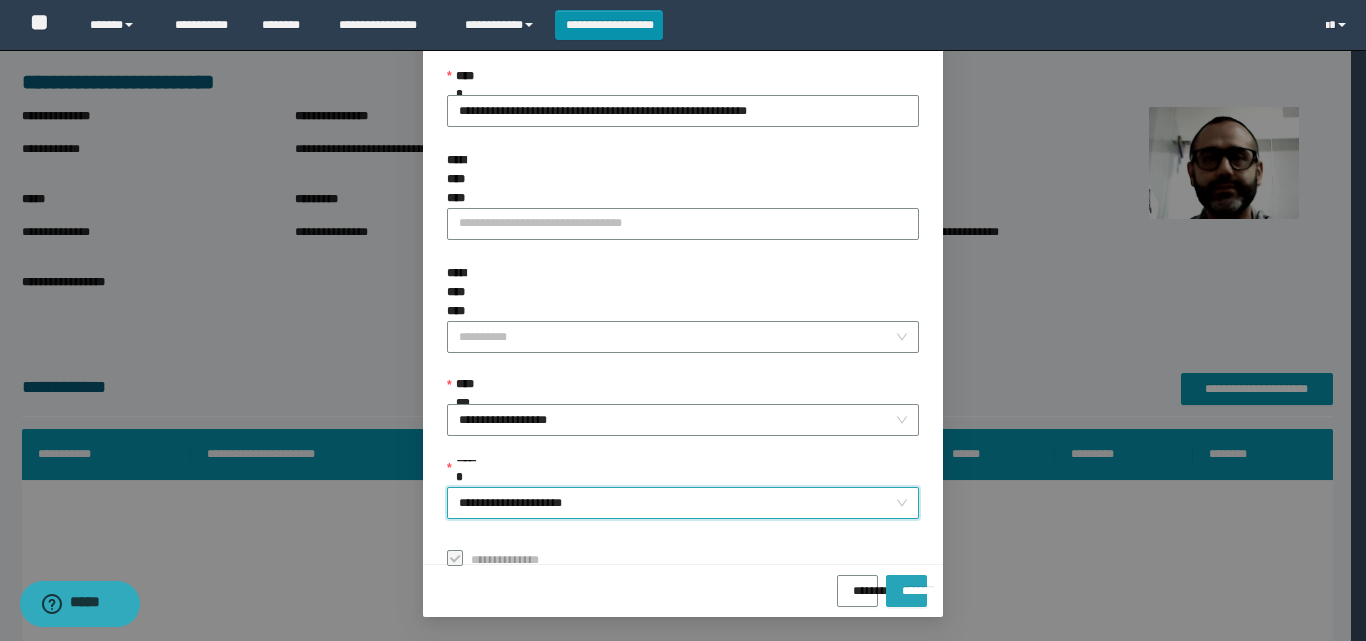 click on "*******" at bounding box center [906, 584] 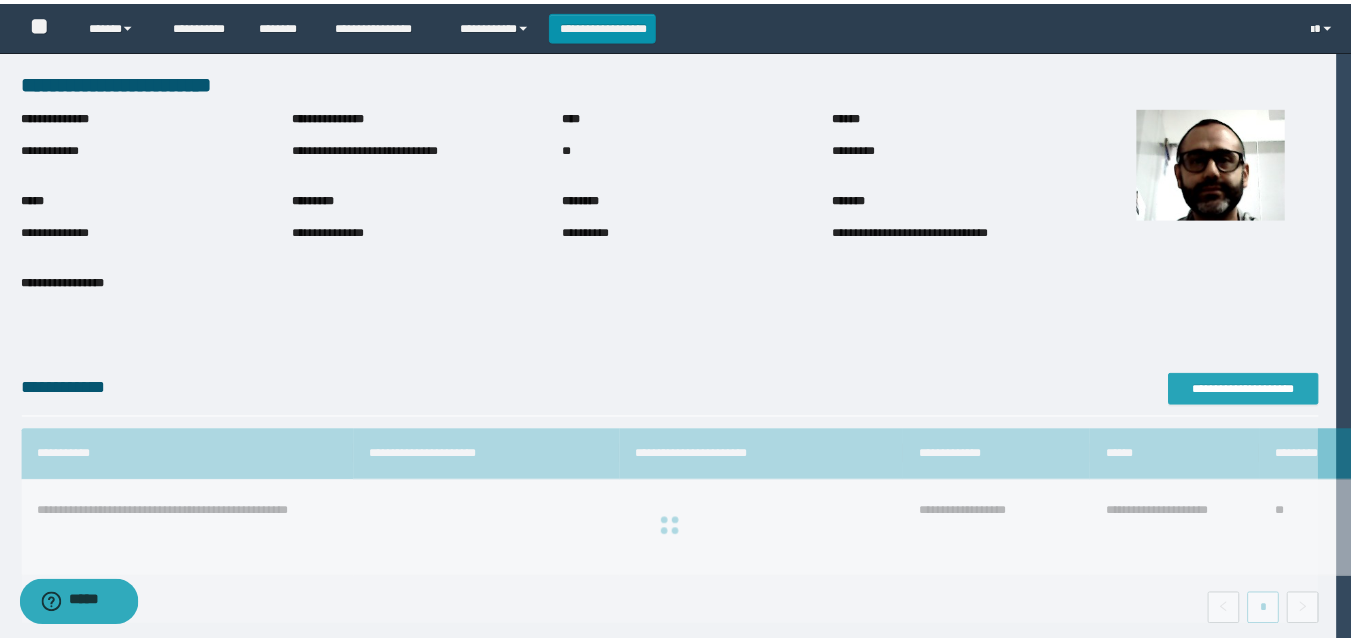 scroll, scrollTop: 0, scrollLeft: 0, axis: both 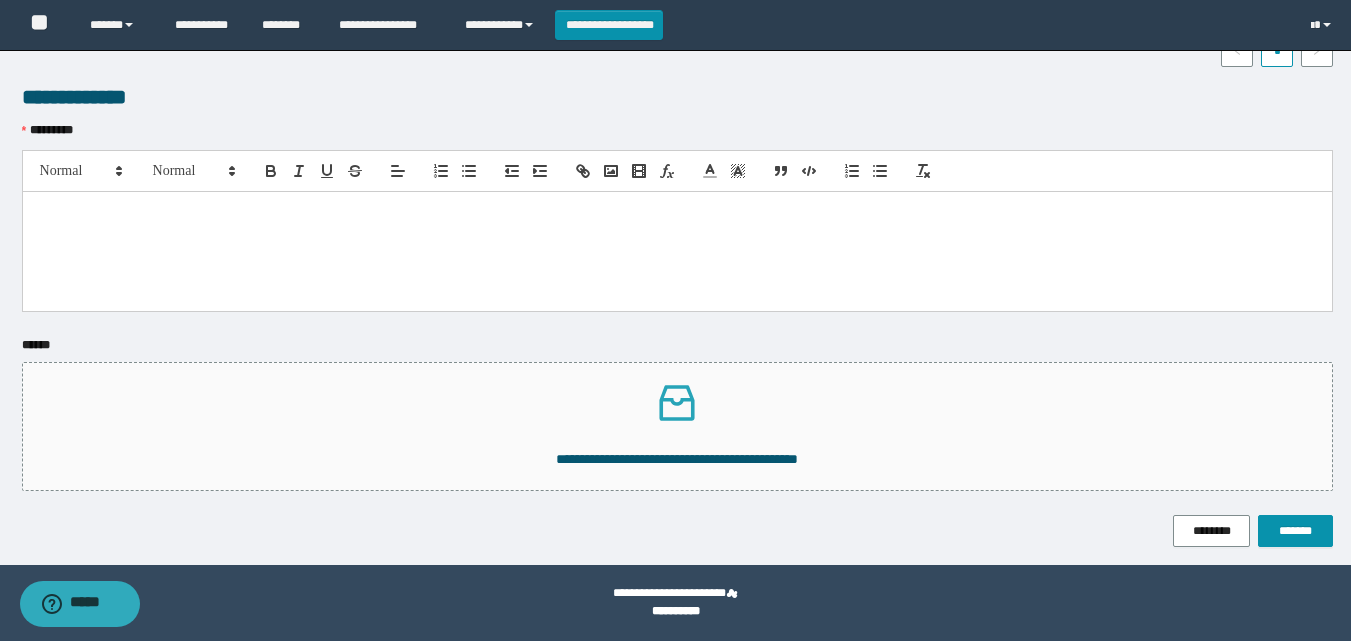 click at bounding box center [677, 251] 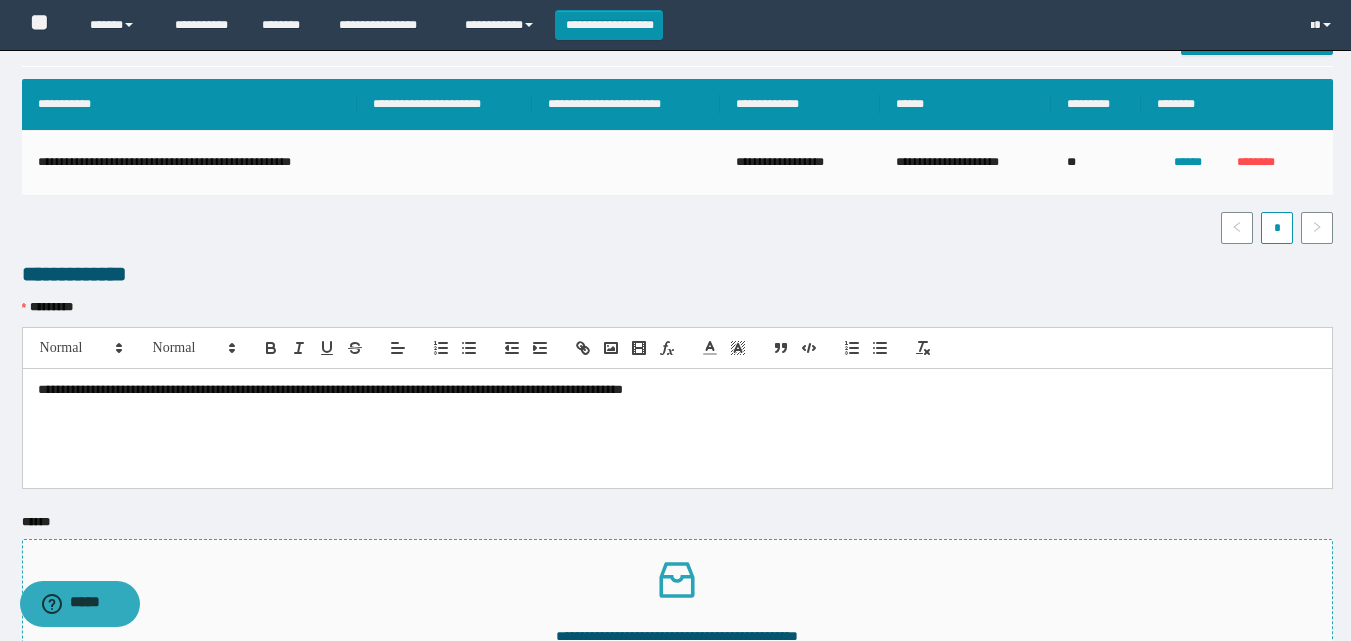 scroll, scrollTop: 554, scrollLeft: 0, axis: vertical 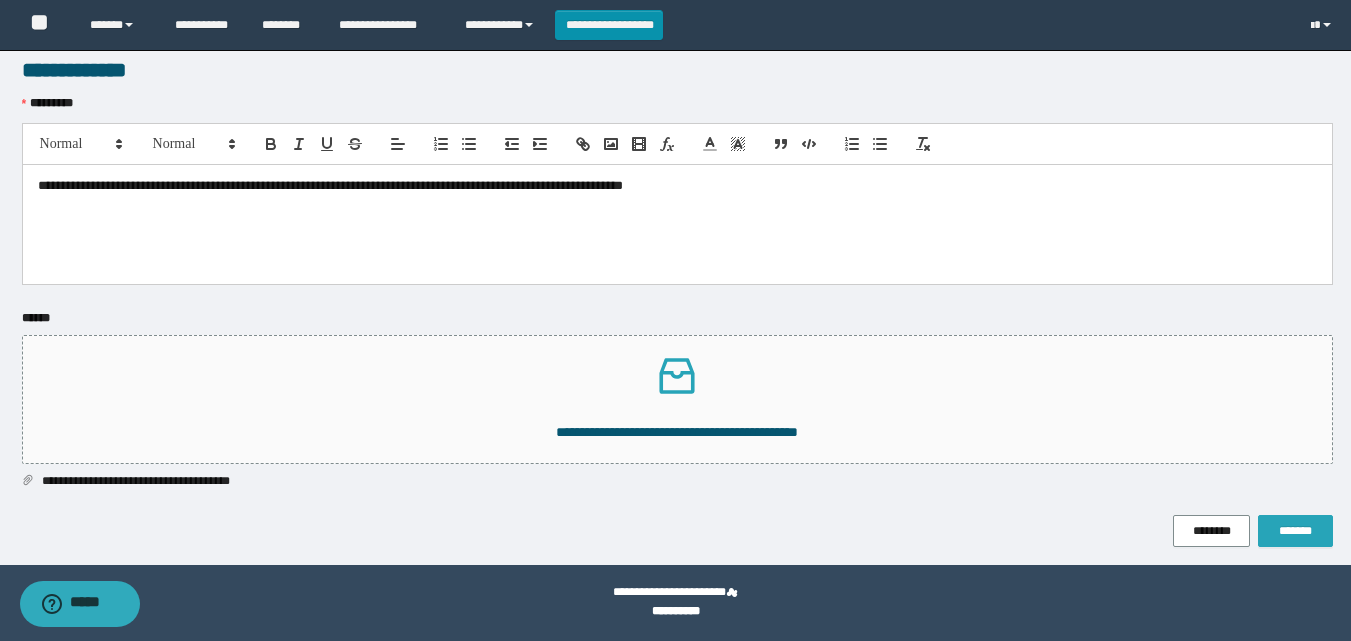 click on "*******" at bounding box center (1295, 531) 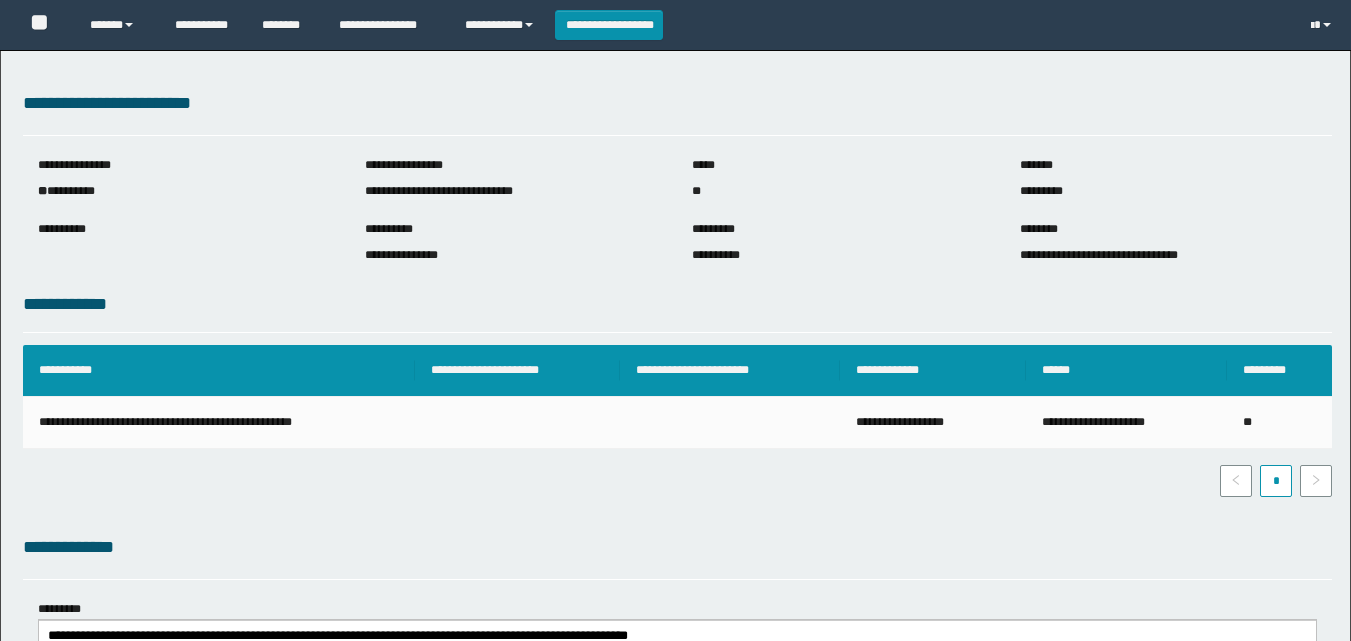 scroll, scrollTop: 0, scrollLeft: 0, axis: both 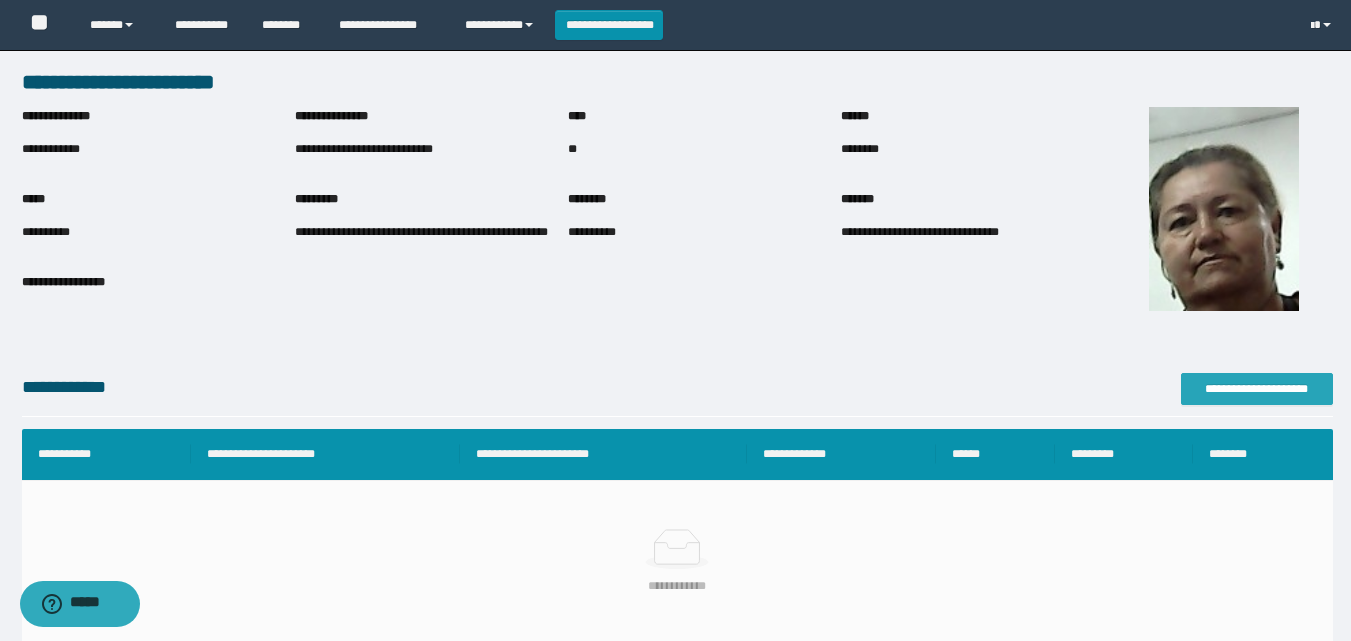 click on "**********" at bounding box center [1257, 389] 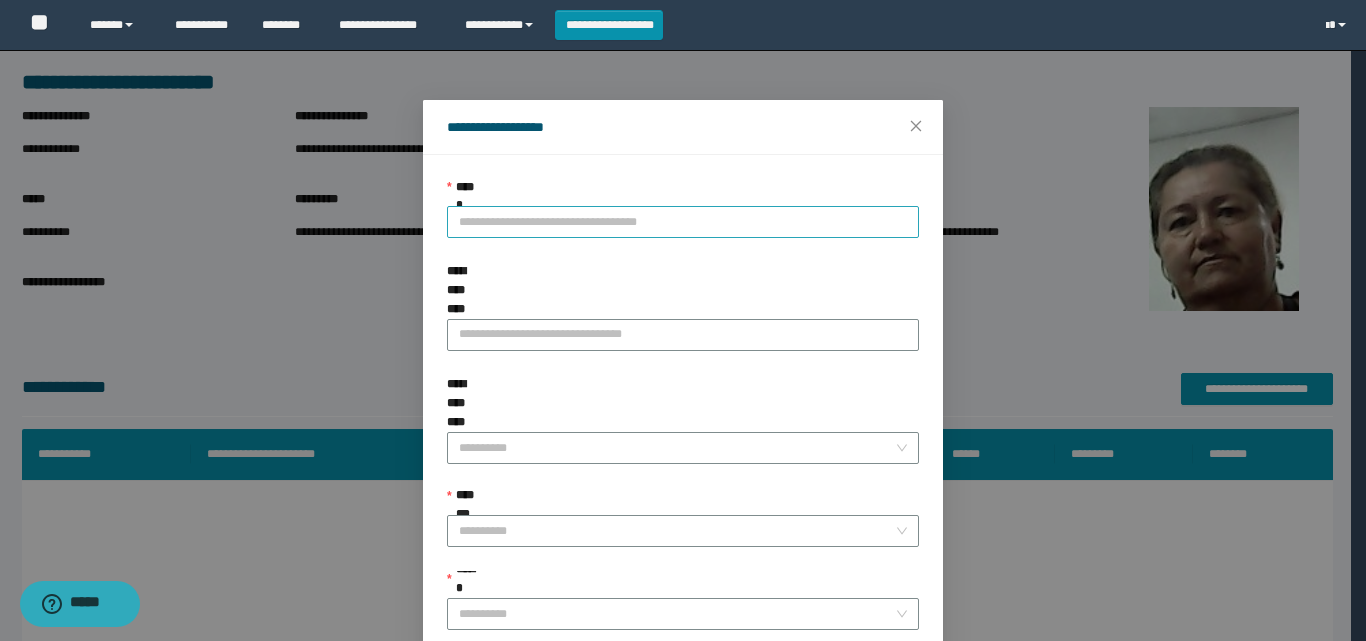 click on "**********" at bounding box center [683, 222] 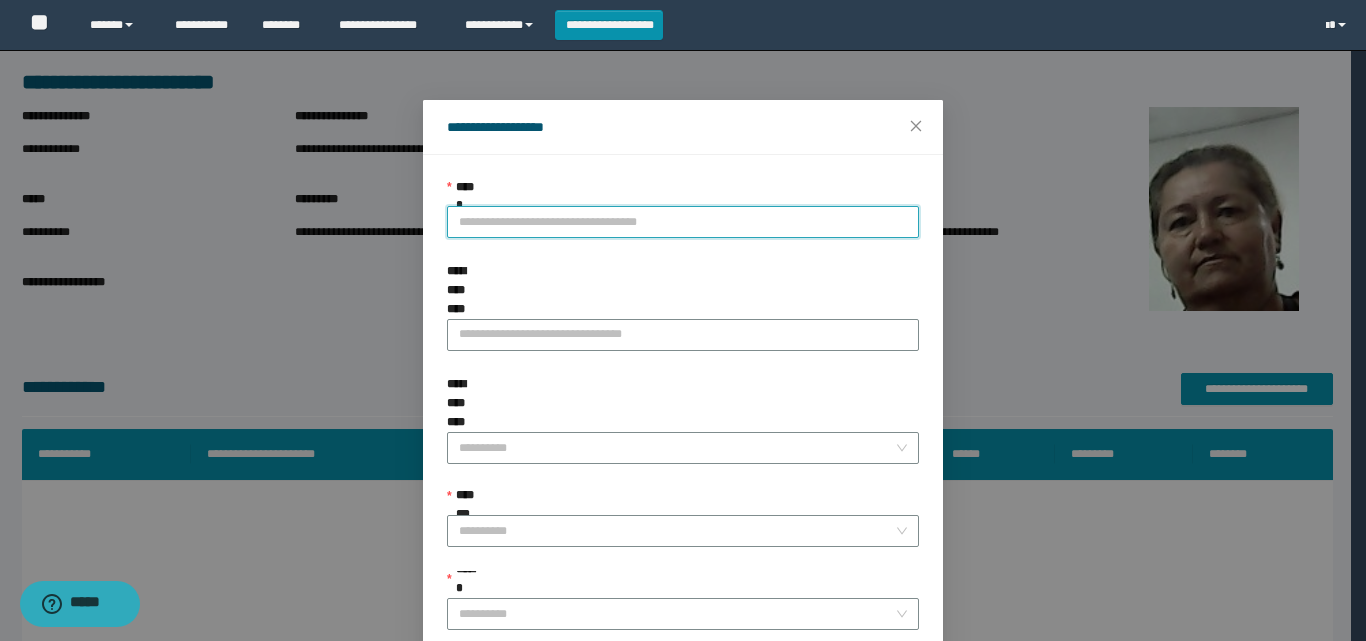 click on "**********" at bounding box center (683, 222) 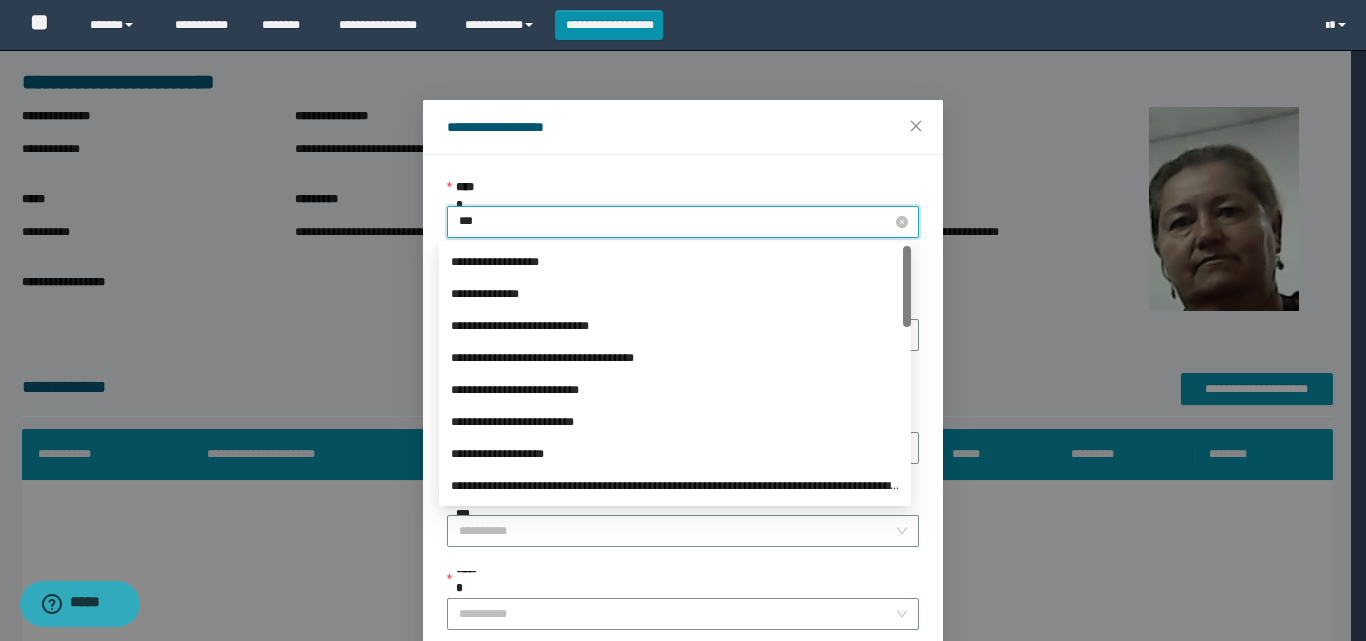 type on "****" 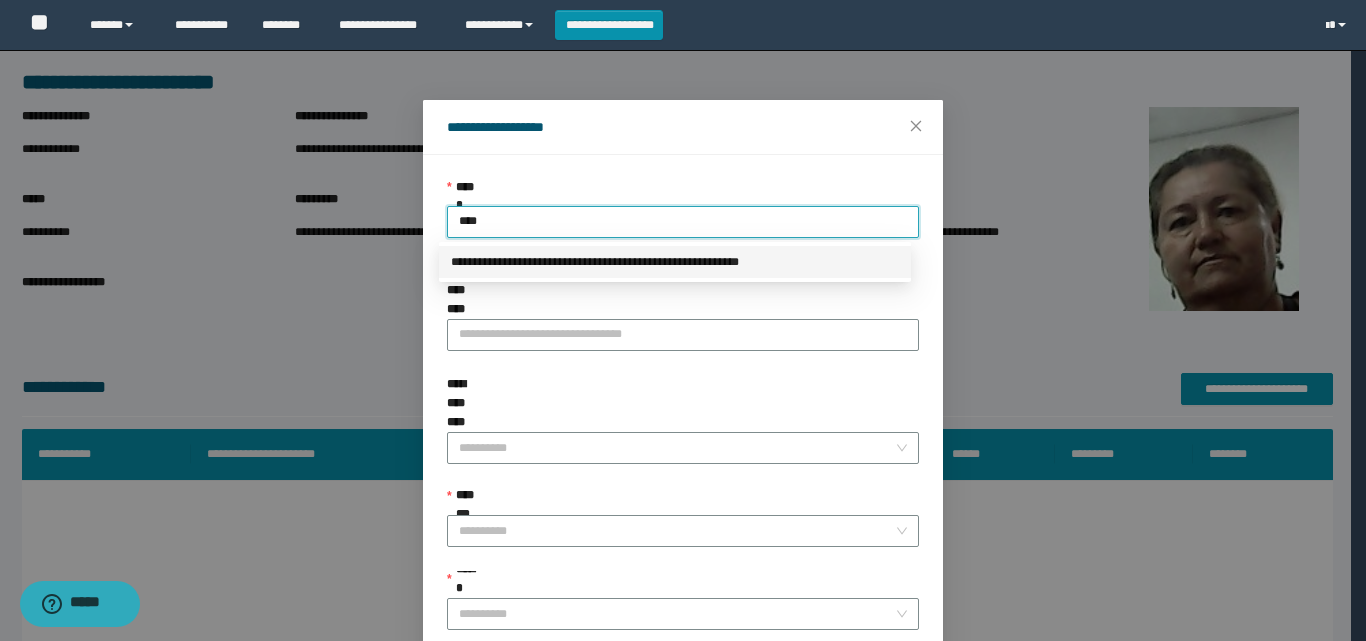click on "**********" at bounding box center (675, 262) 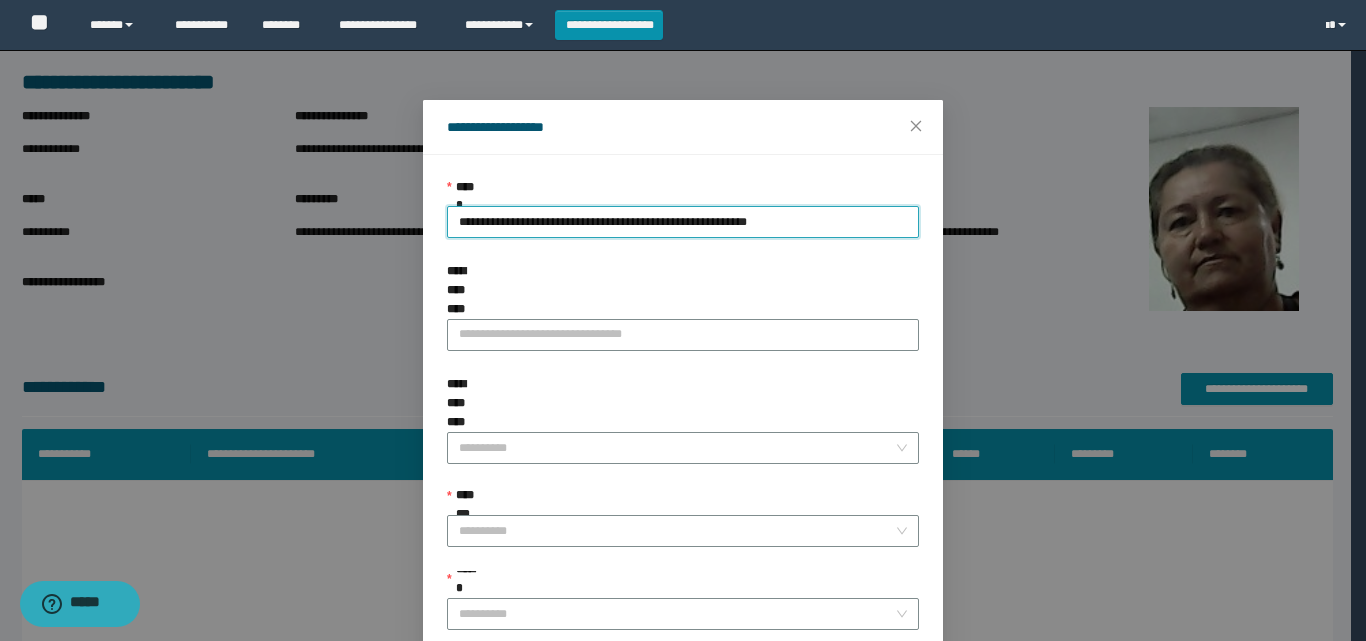 scroll, scrollTop: 111, scrollLeft: 0, axis: vertical 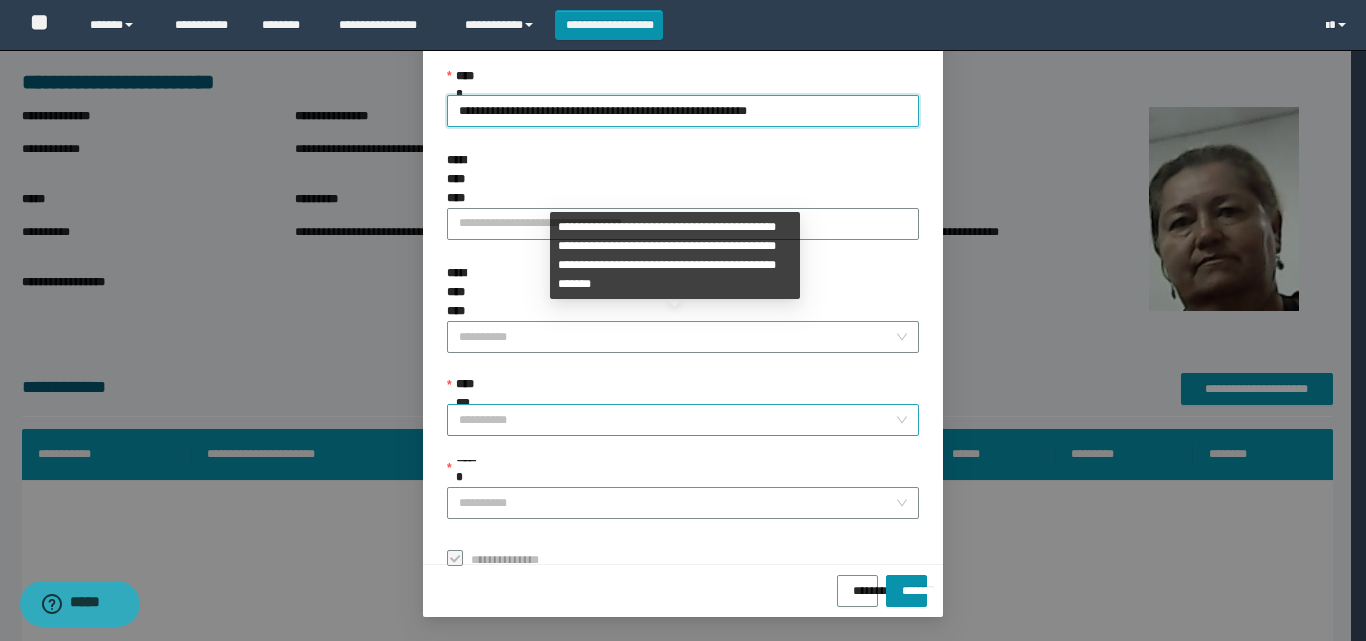 click on "**********" at bounding box center (677, 420) 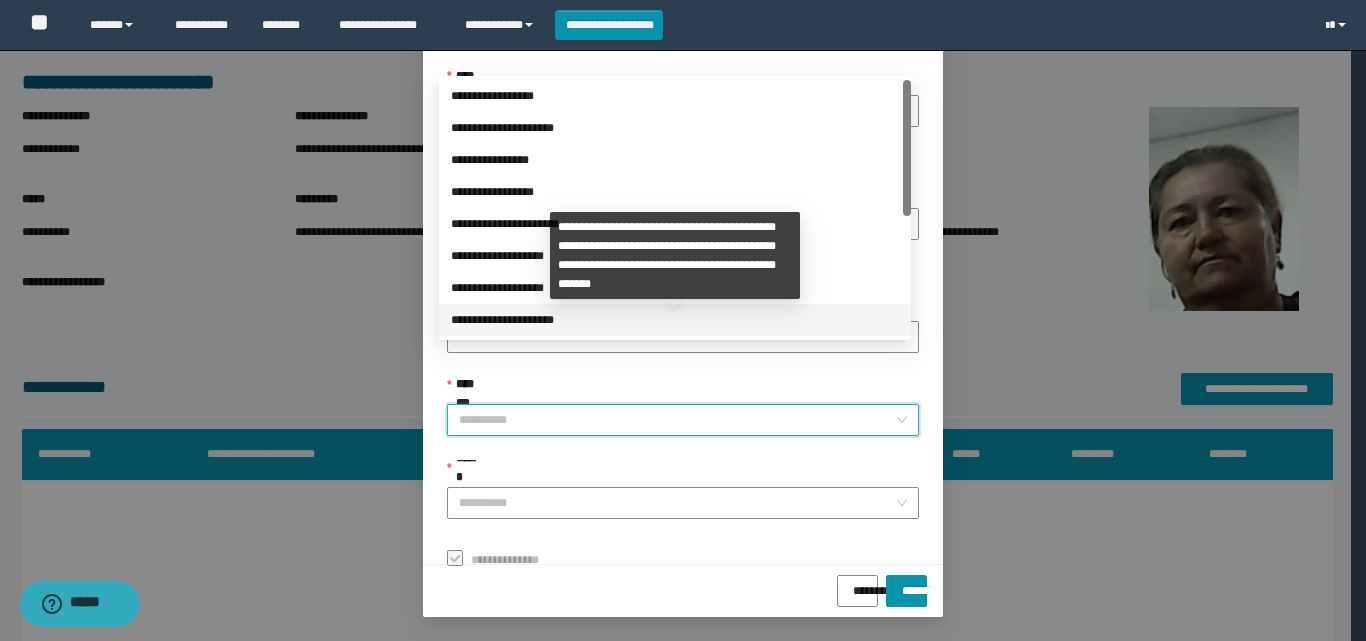 scroll, scrollTop: 224, scrollLeft: 0, axis: vertical 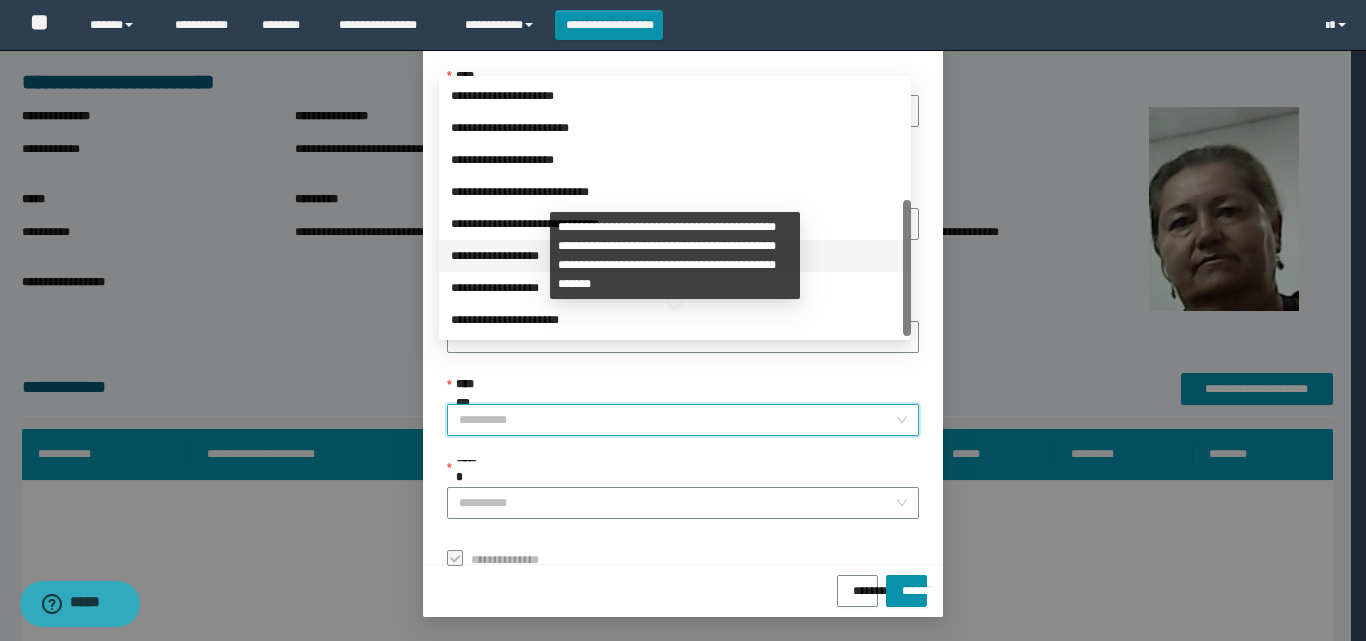 click on "**********" at bounding box center (675, 256) 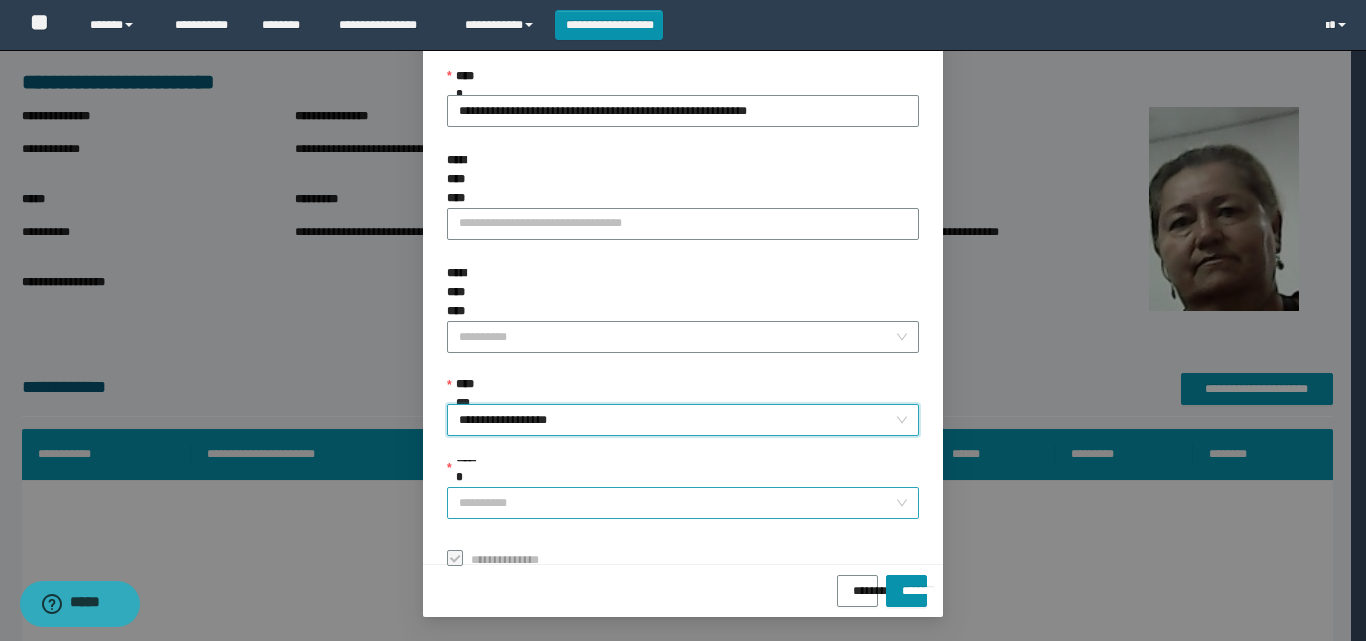 click on "******" at bounding box center [677, 503] 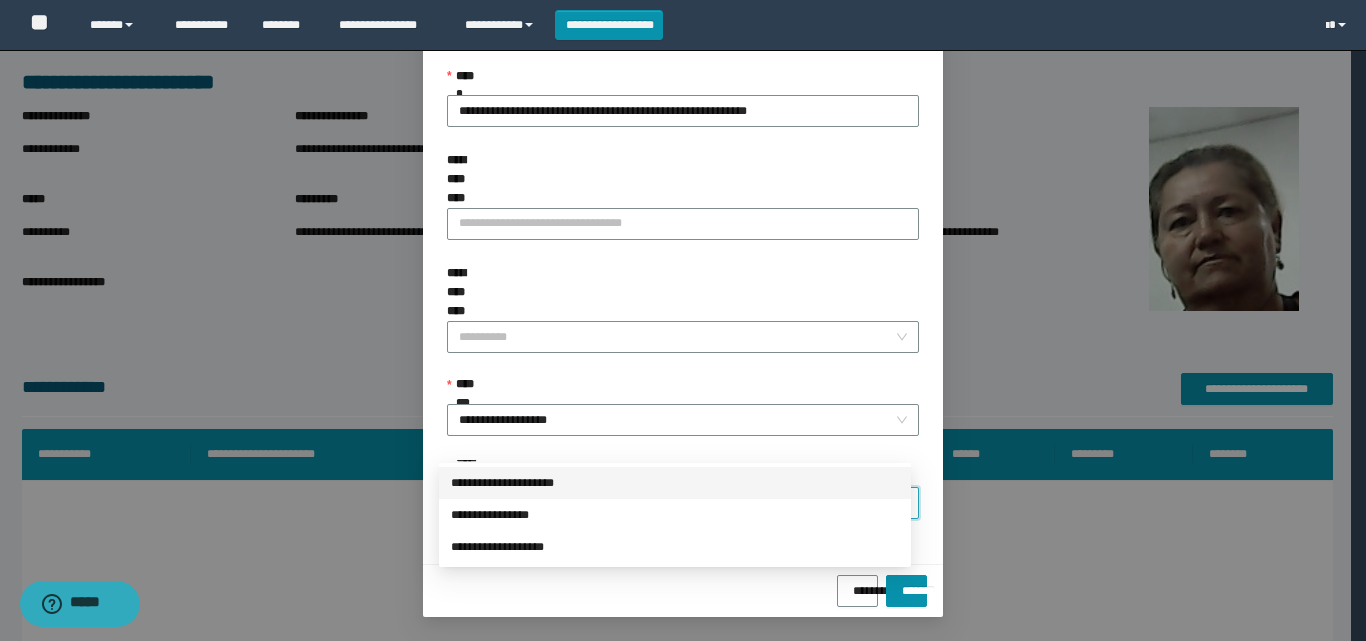 click on "**********" at bounding box center [675, 483] 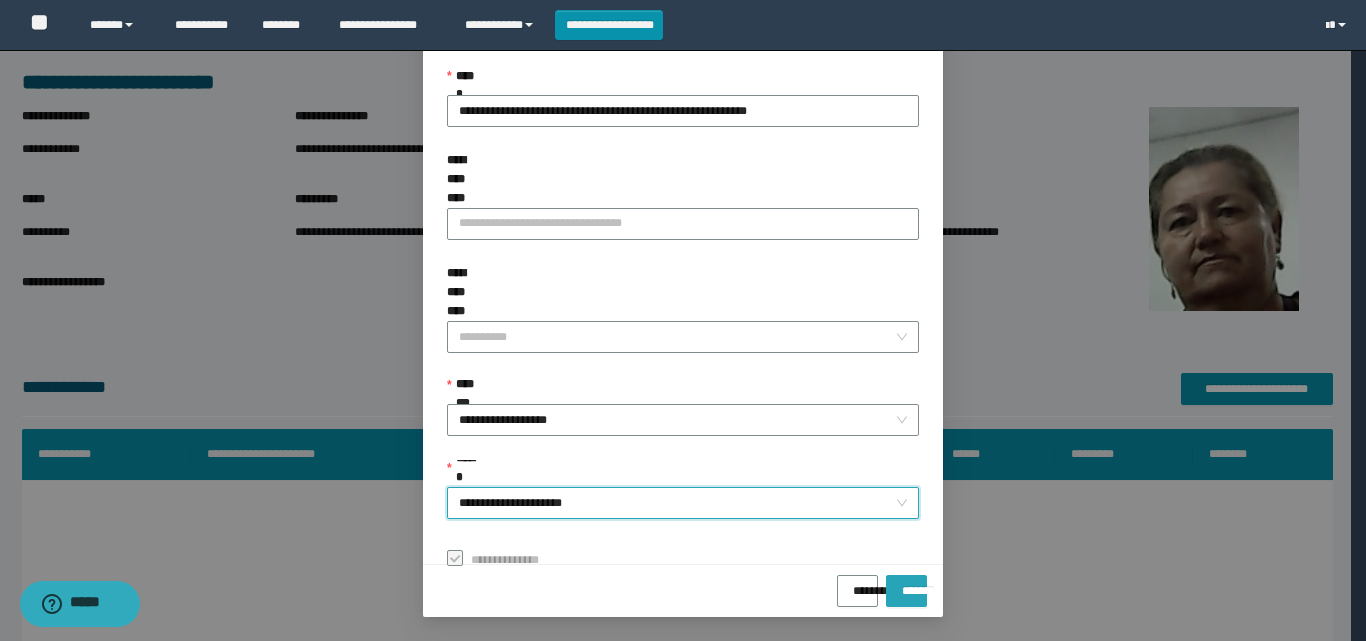 click on "*******" at bounding box center [906, 584] 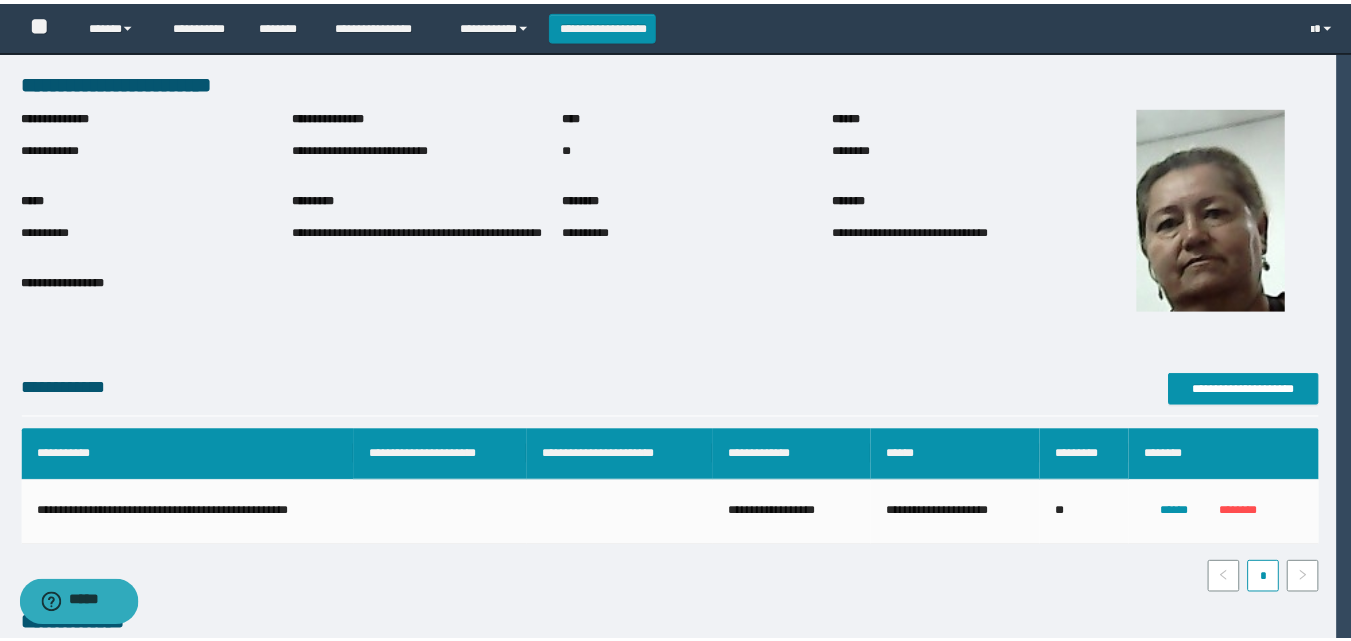 scroll, scrollTop: 64, scrollLeft: 0, axis: vertical 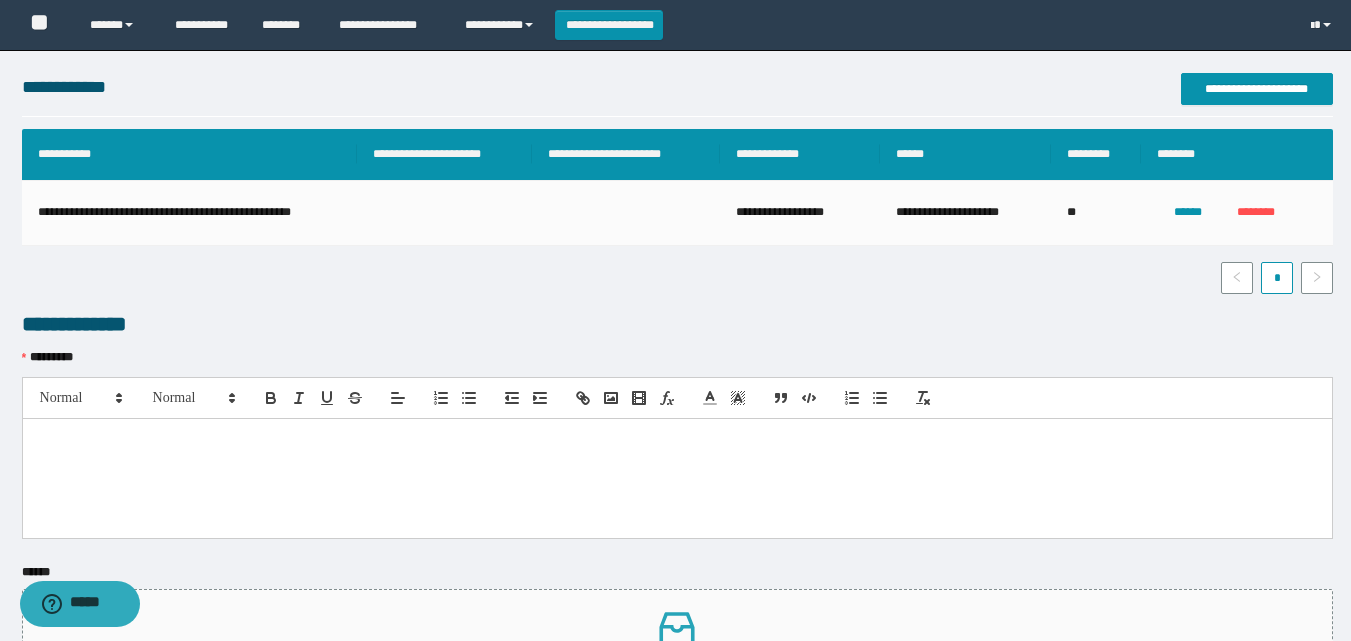 click at bounding box center [677, 440] 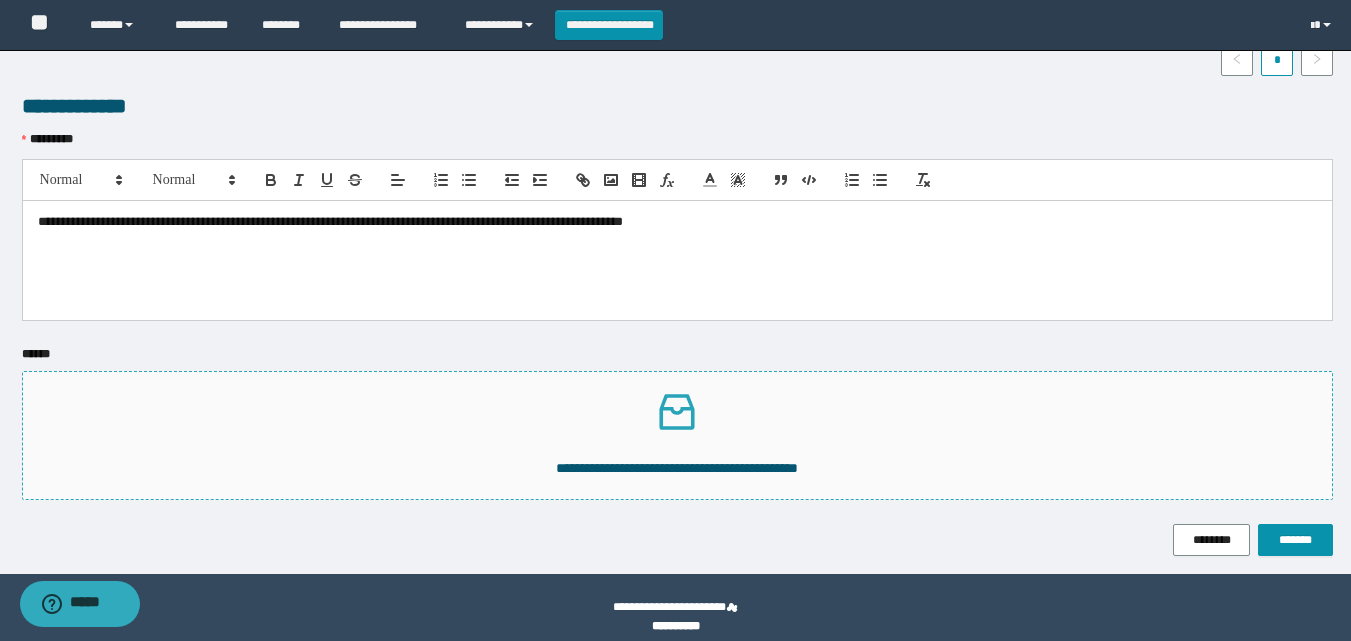 scroll, scrollTop: 533, scrollLeft: 0, axis: vertical 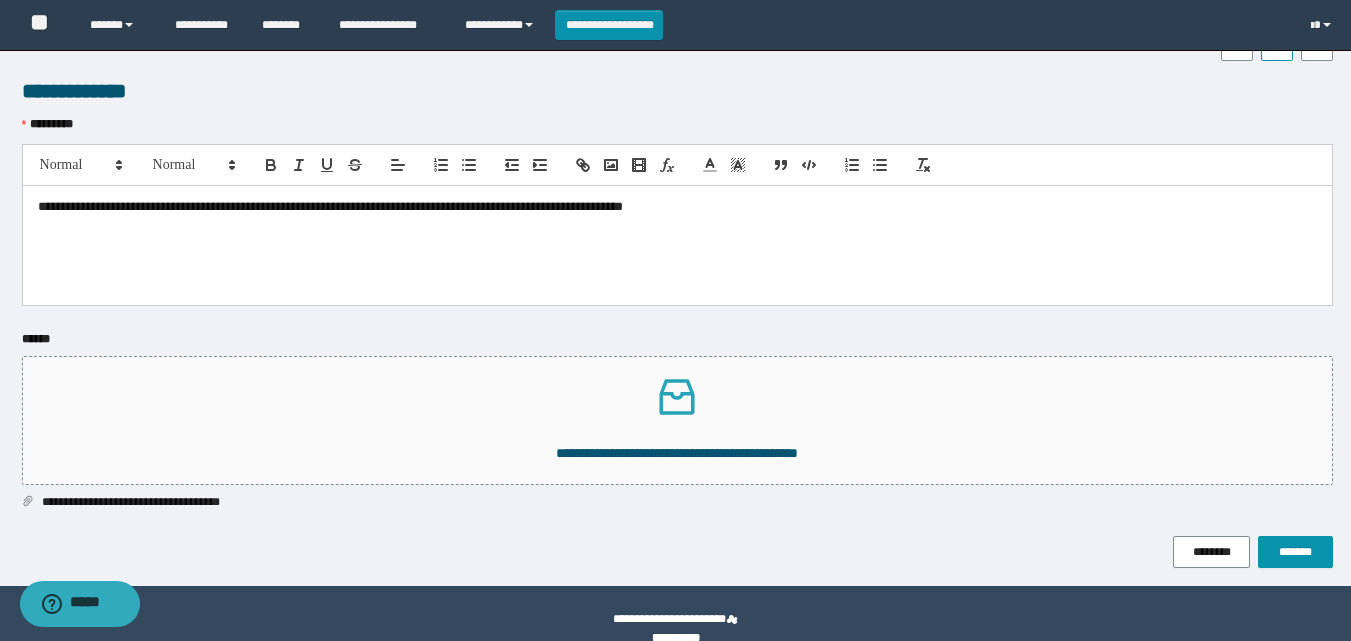 click on "**********" at bounding box center (677, 245) 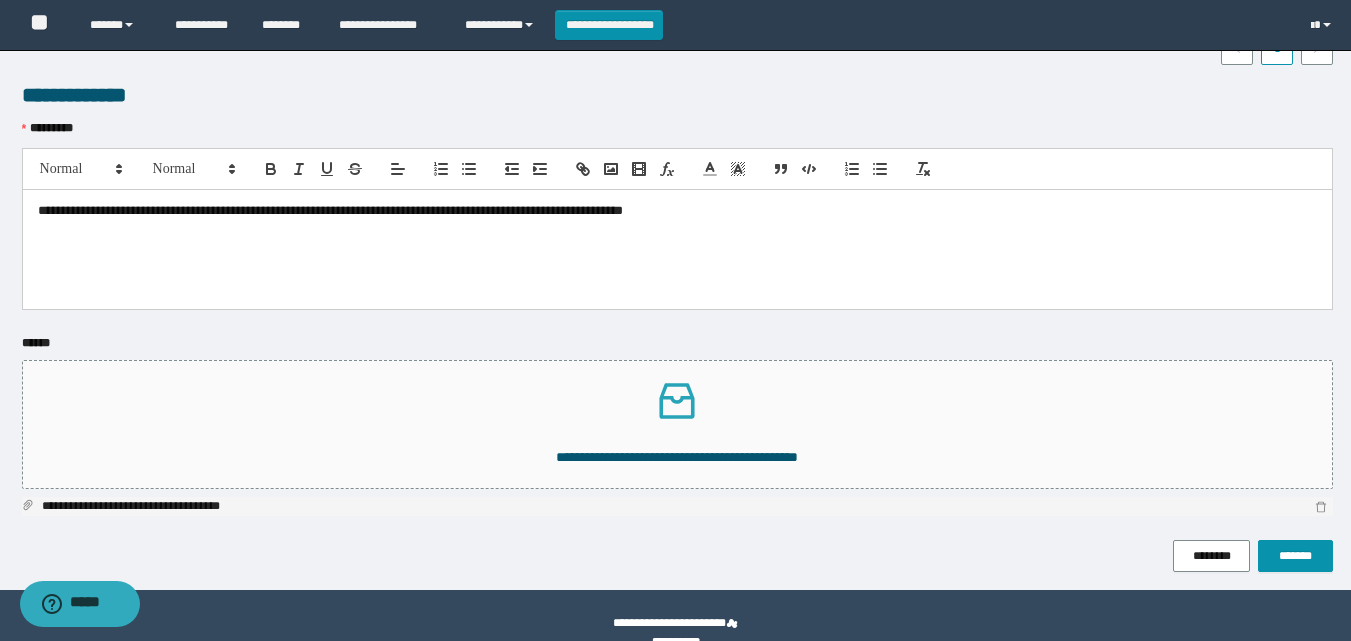 scroll, scrollTop: 560, scrollLeft: 0, axis: vertical 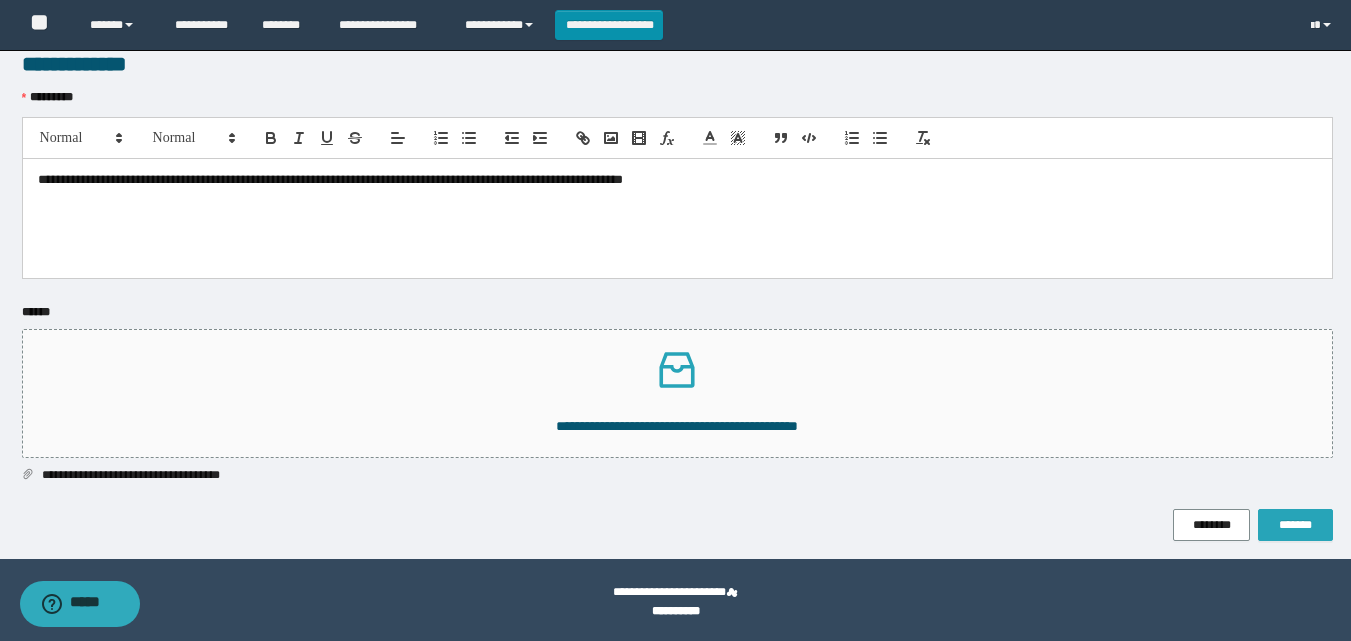 click on "*******" at bounding box center [1295, 525] 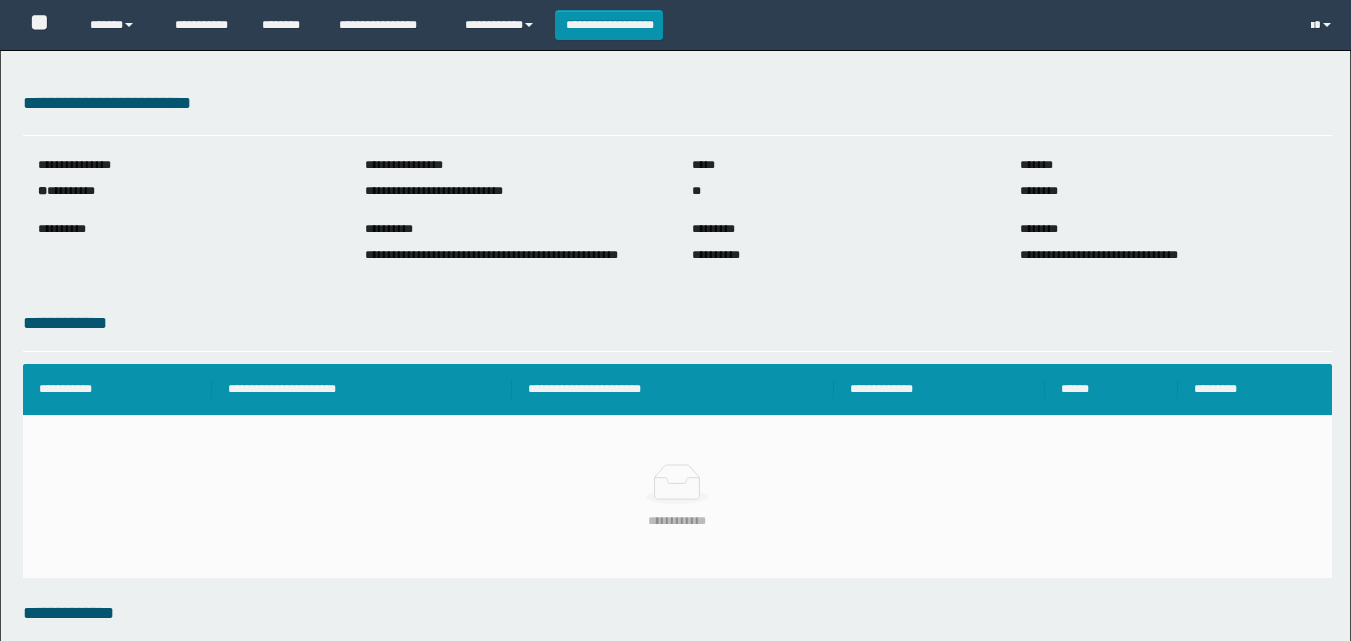 scroll, scrollTop: 0, scrollLeft: 0, axis: both 